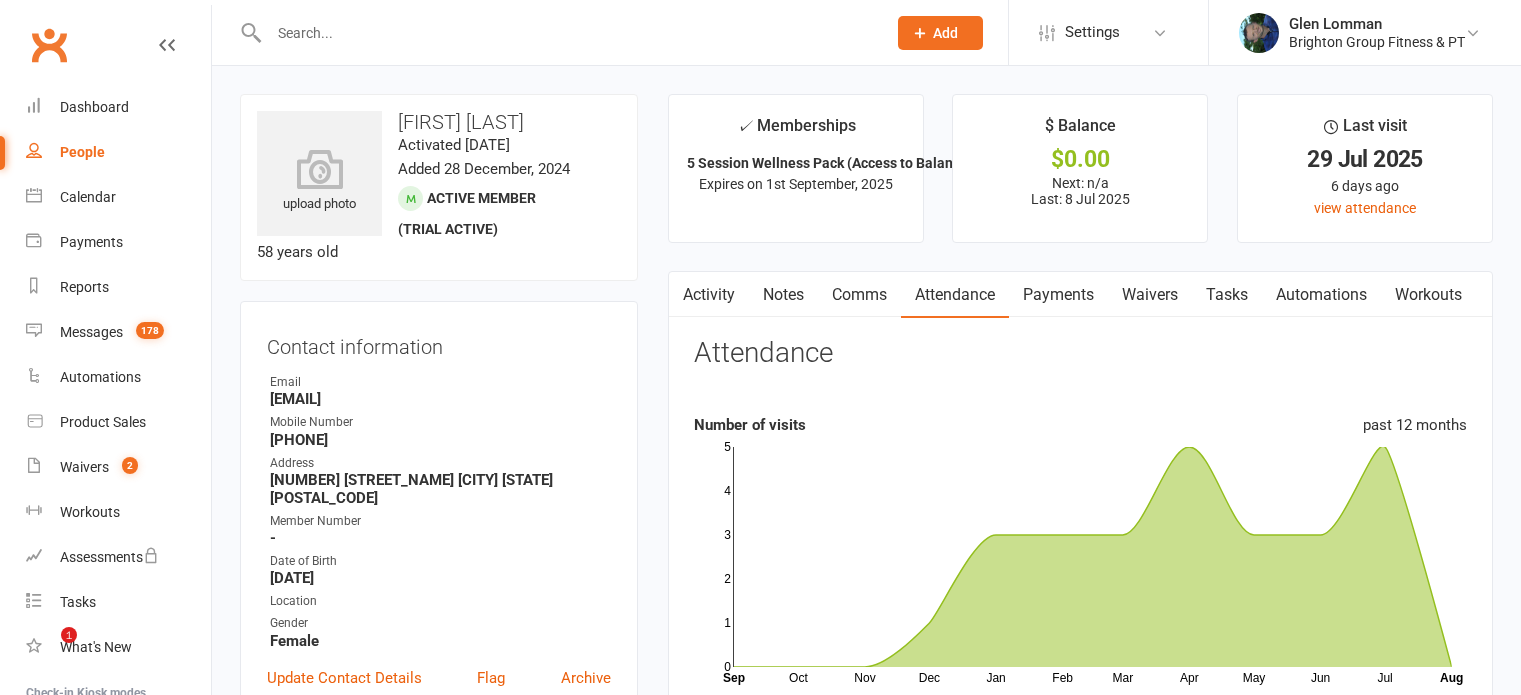 scroll, scrollTop: 0, scrollLeft: 0, axis: both 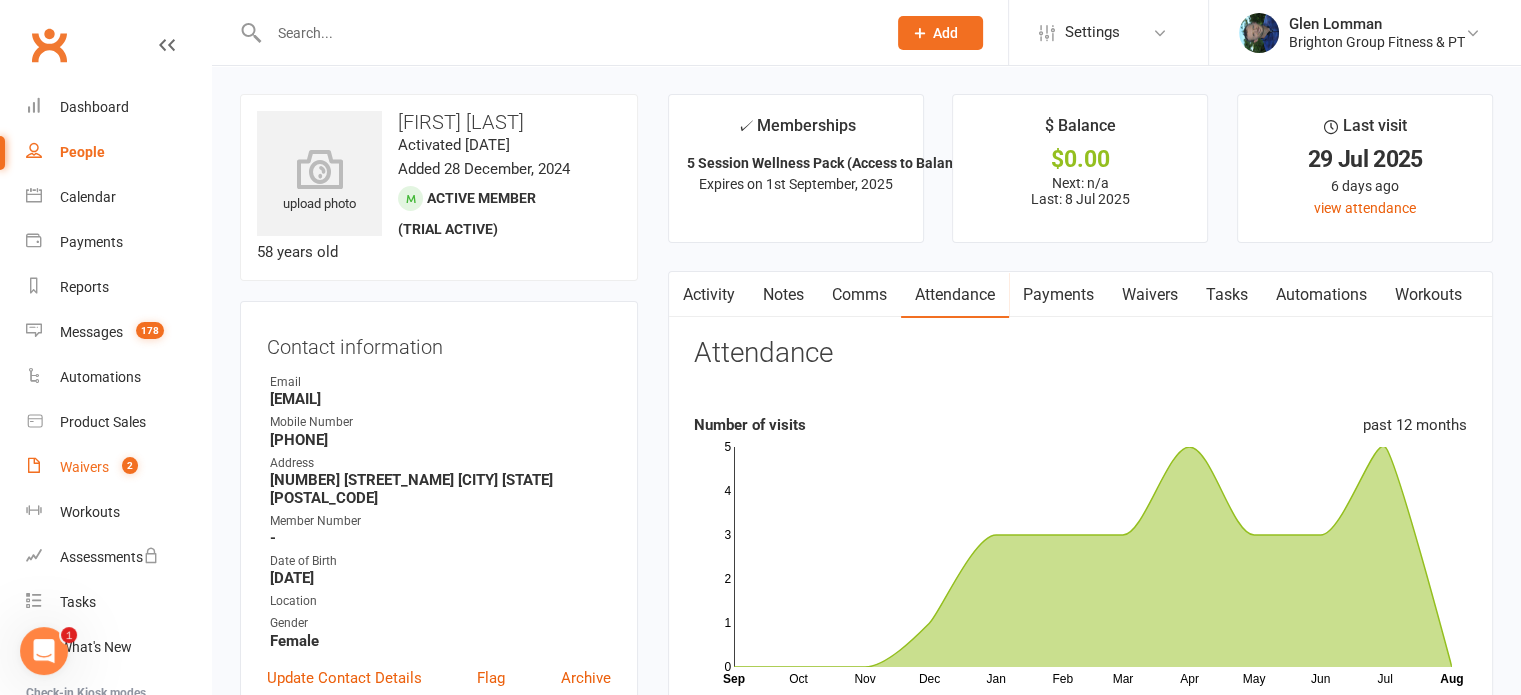 click on "Waivers" at bounding box center [84, 467] 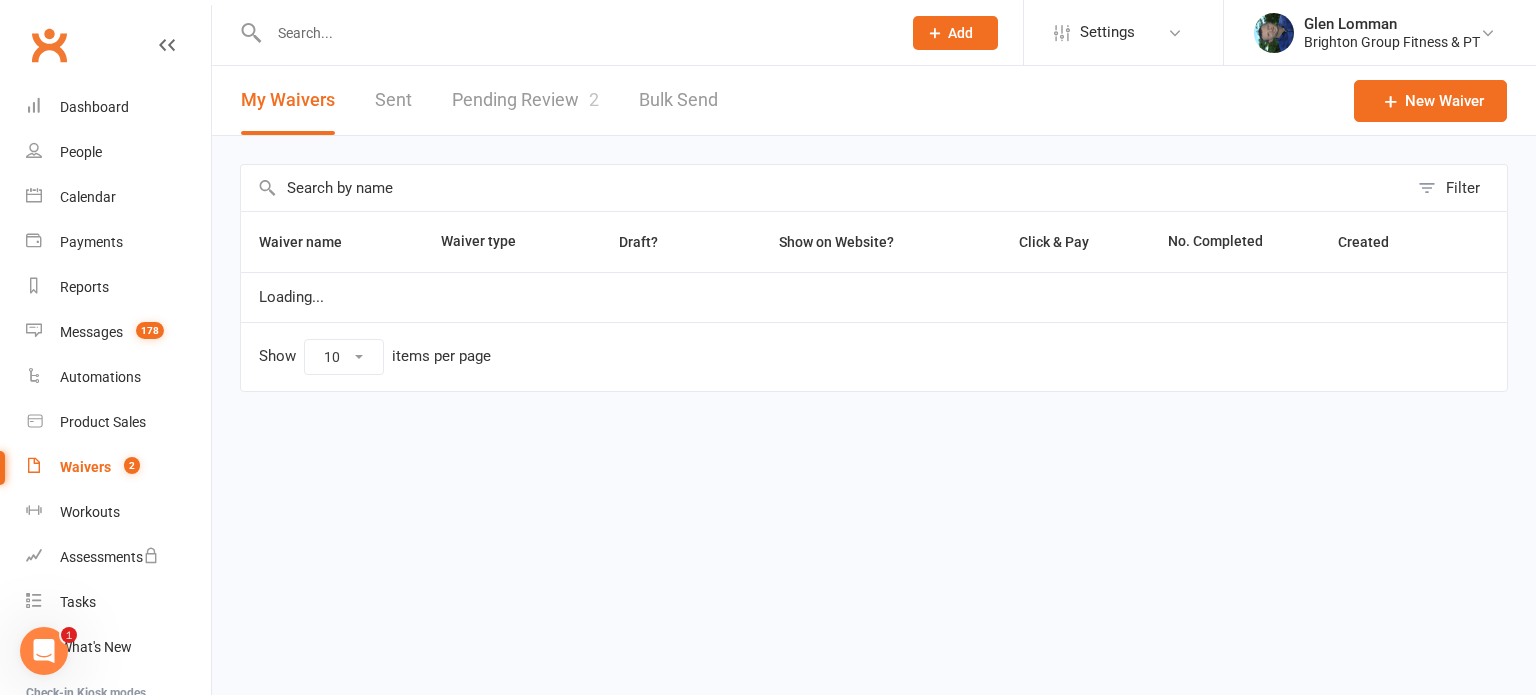 select on "50" 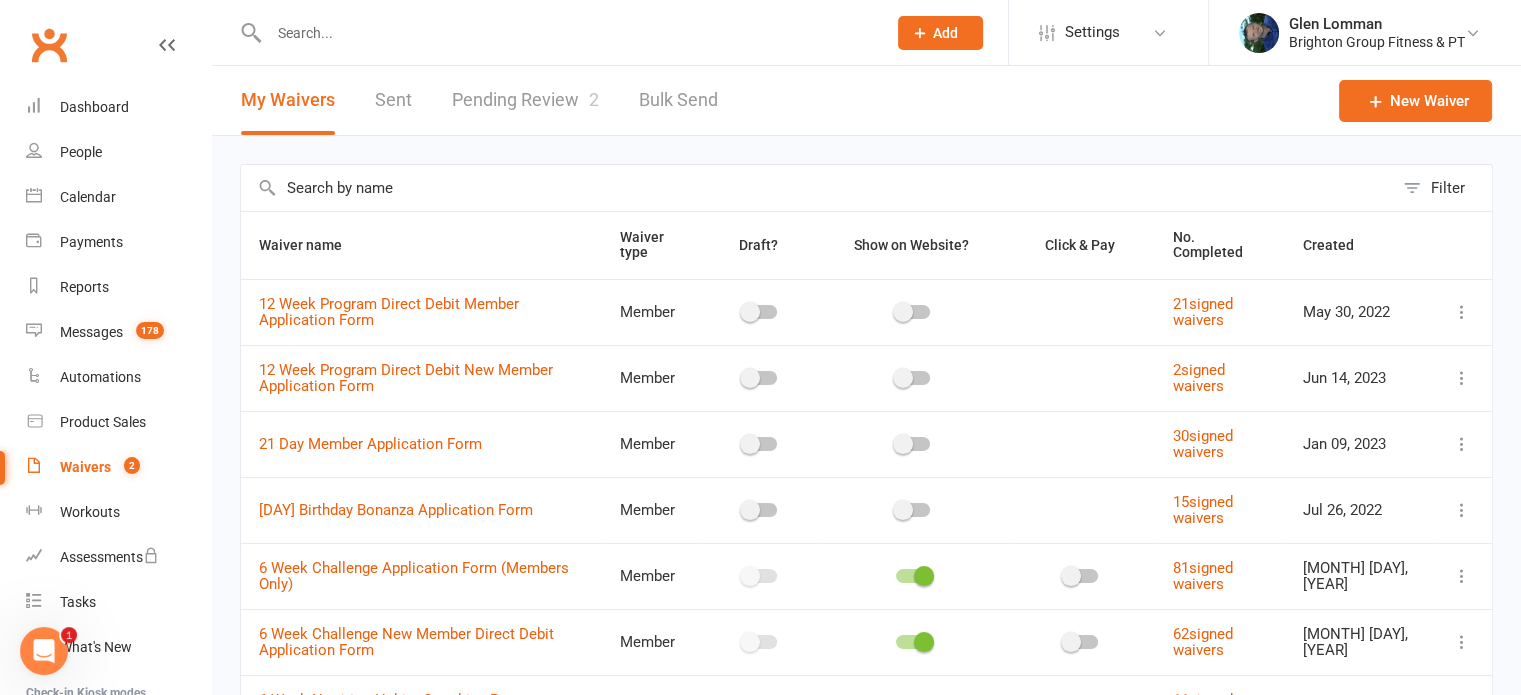 click on "Pending Review 2" at bounding box center [525, 100] 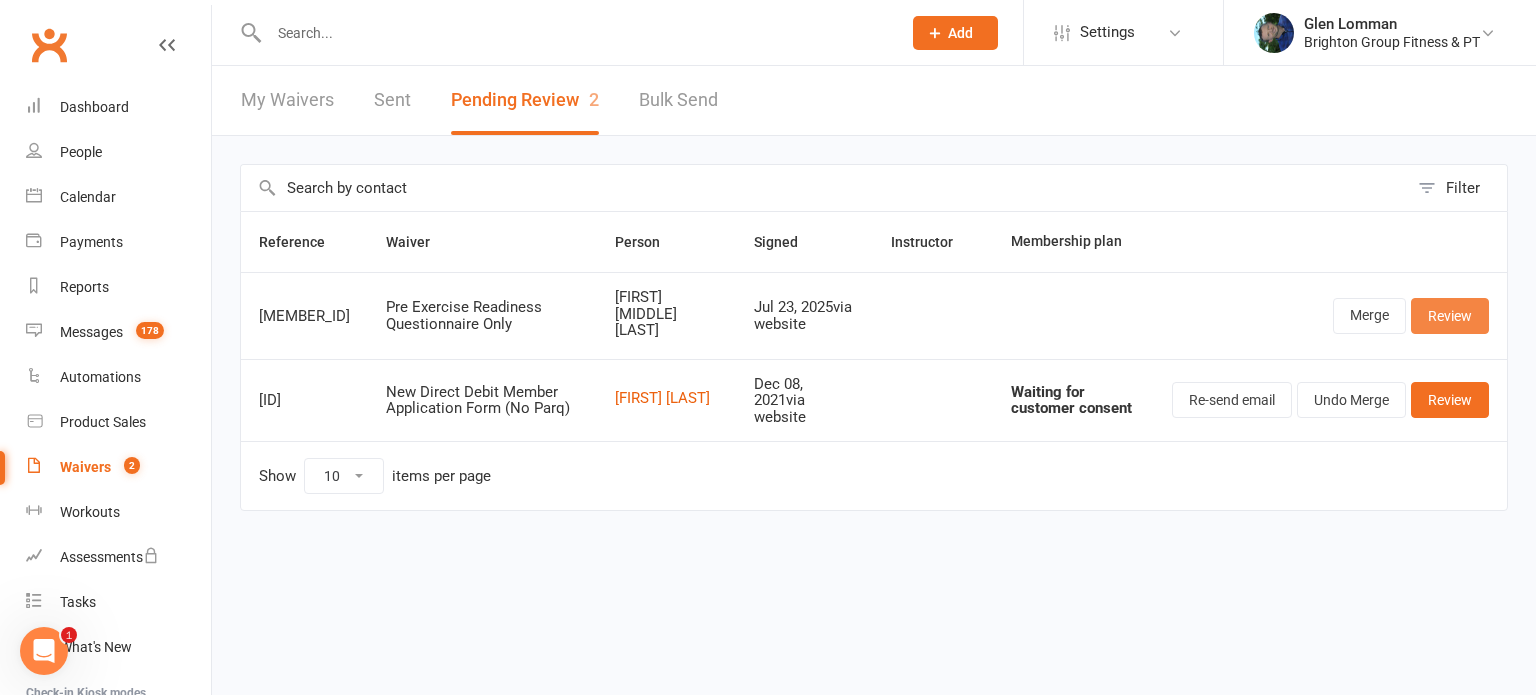 click on "Review" at bounding box center (1450, 316) 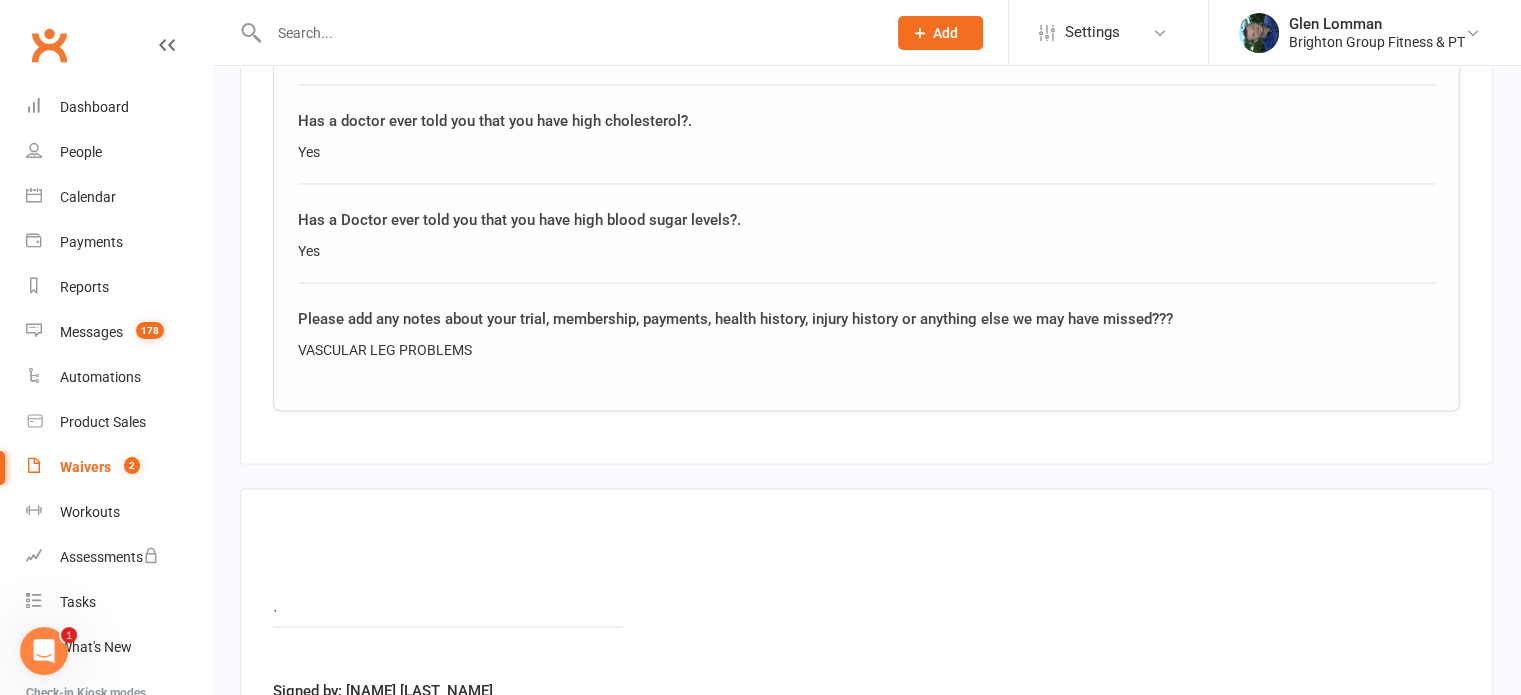 scroll, scrollTop: 3411, scrollLeft: 0, axis: vertical 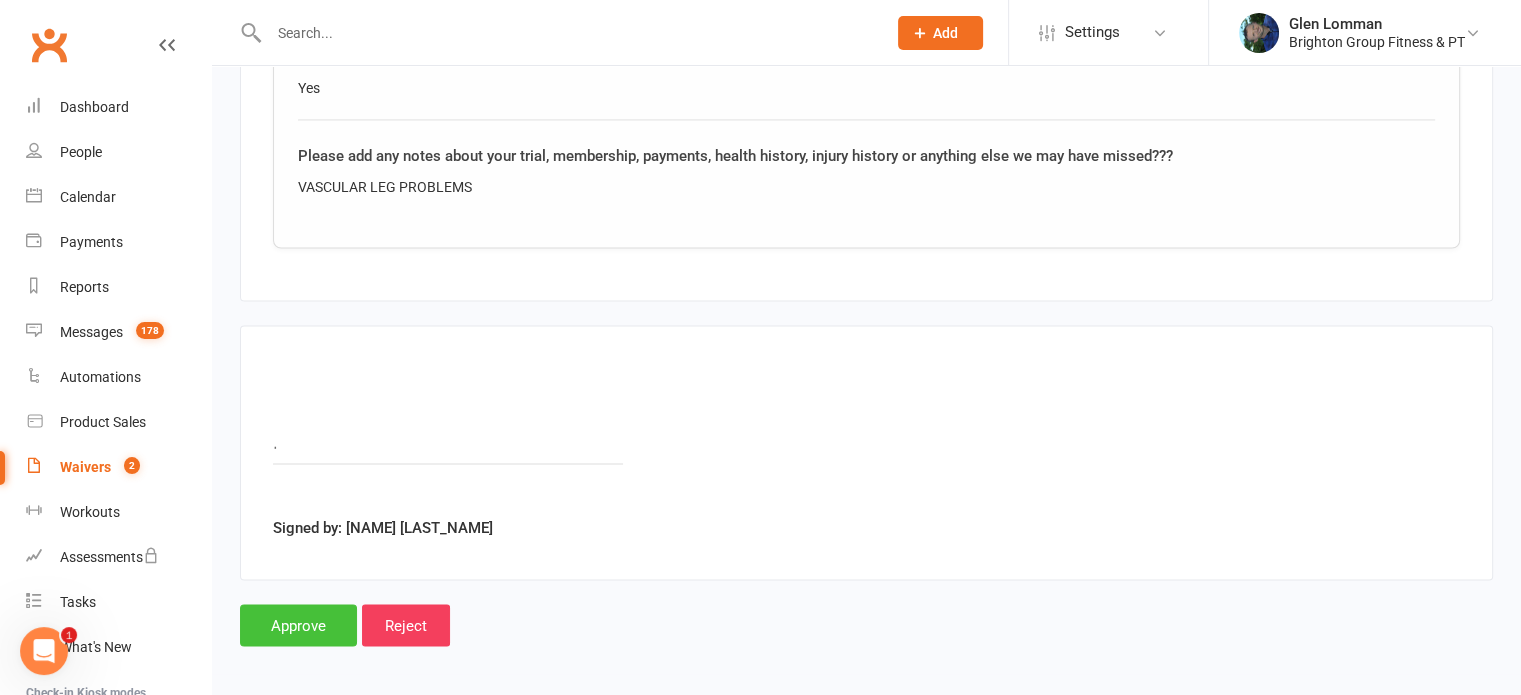 click on "Approve" at bounding box center [298, 625] 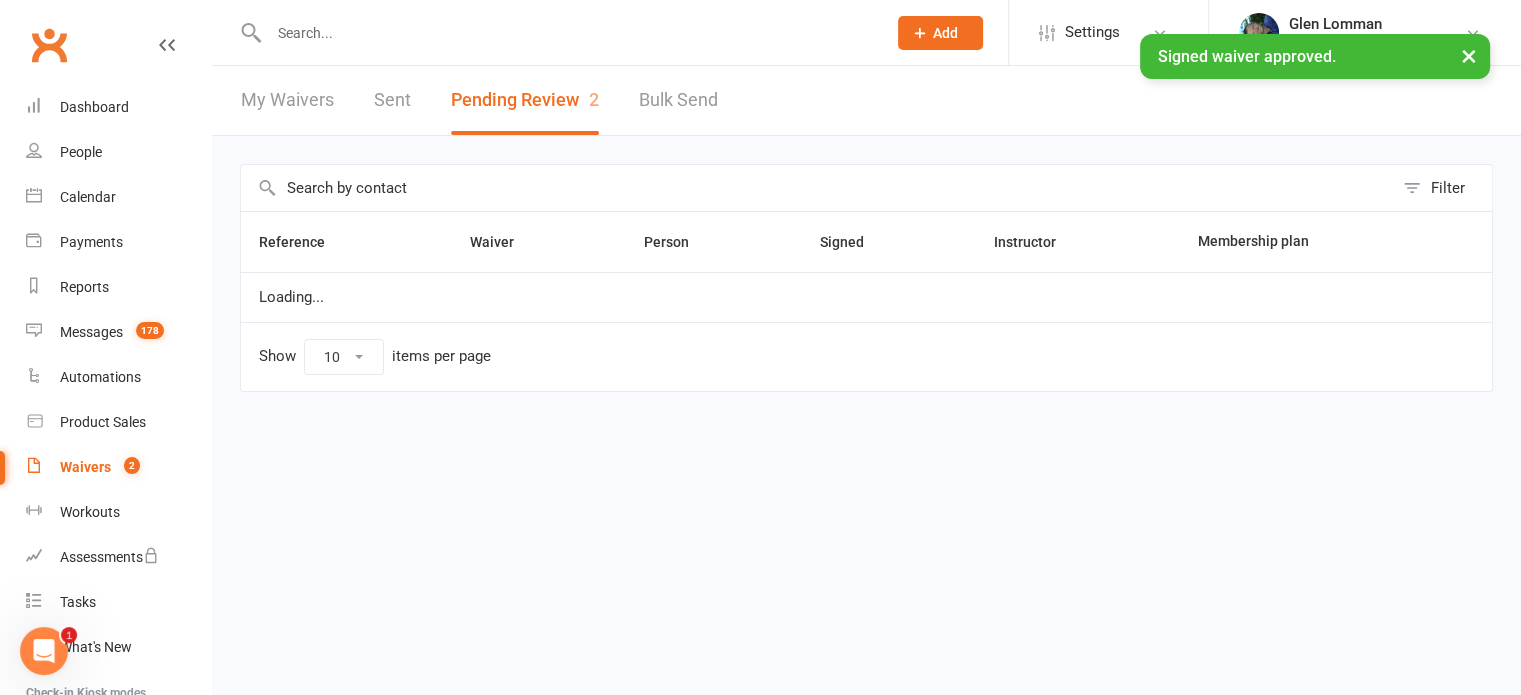 scroll, scrollTop: 0, scrollLeft: 0, axis: both 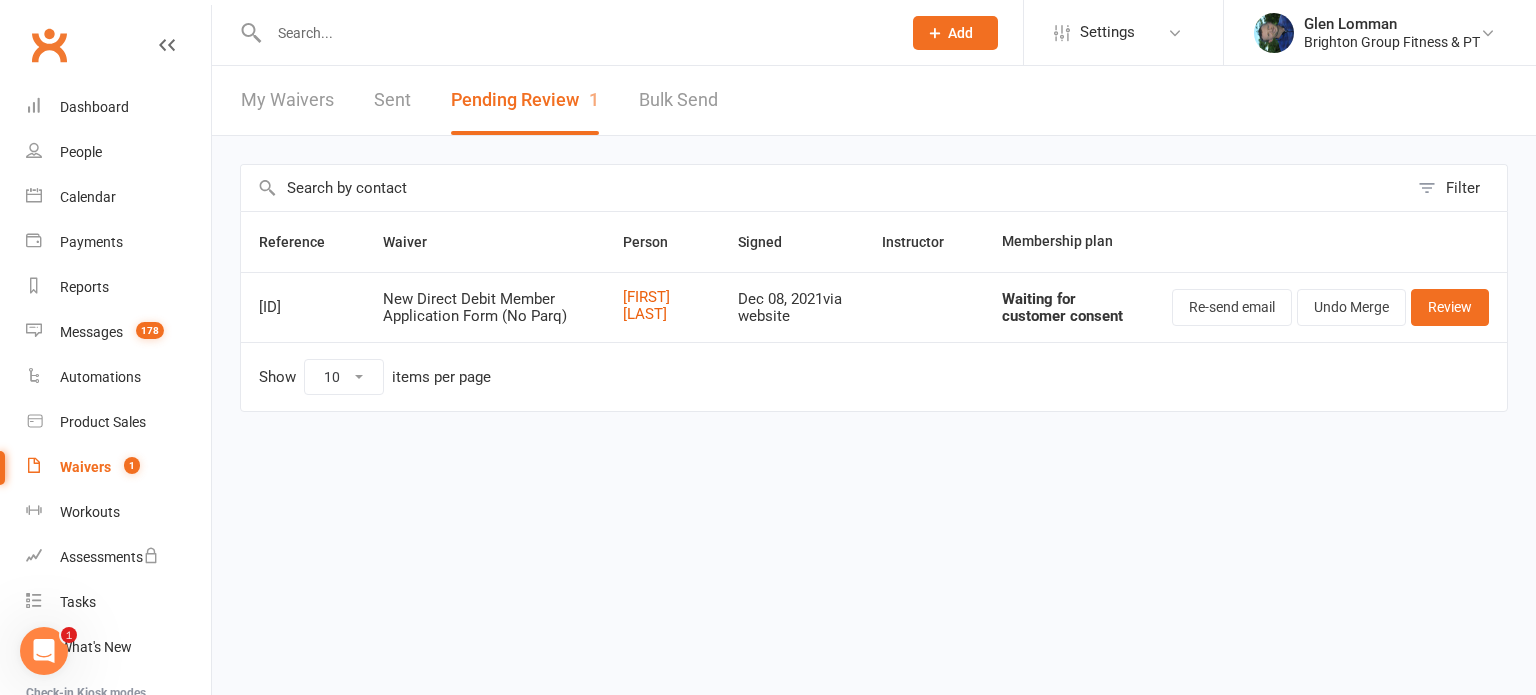 click on "My Waivers" at bounding box center (287, 100) 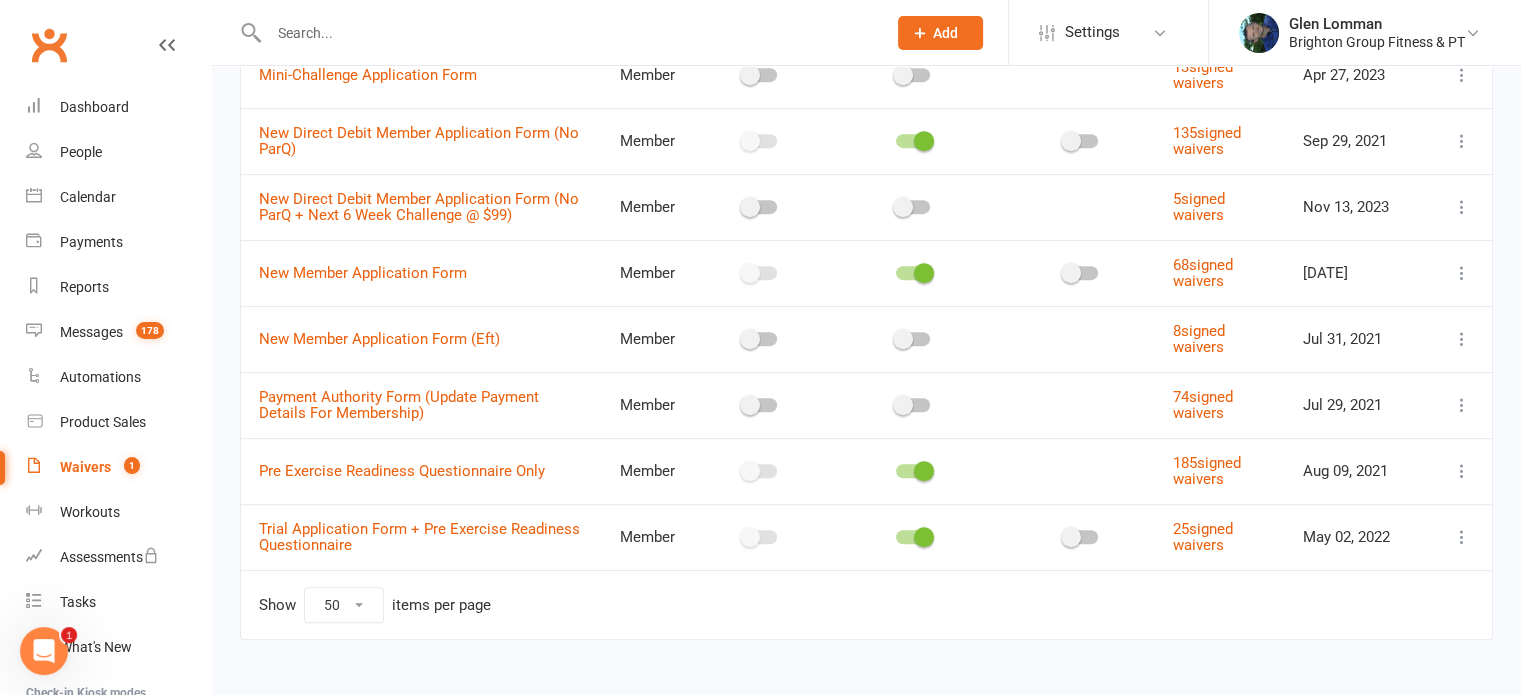scroll, scrollTop: 988, scrollLeft: 0, axis: vertical 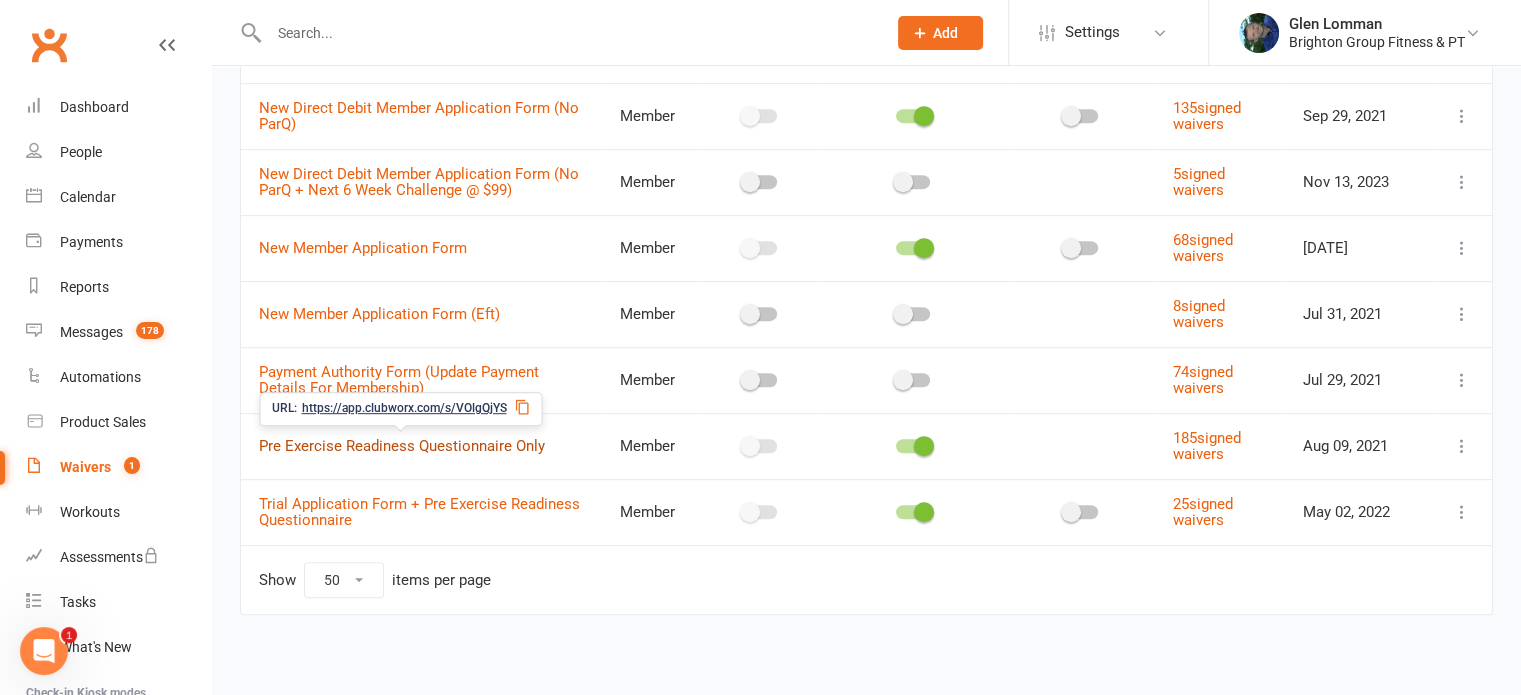 click on "Pre Exercise Readiness Questionnaire Only" at bounding box center [402, 446] 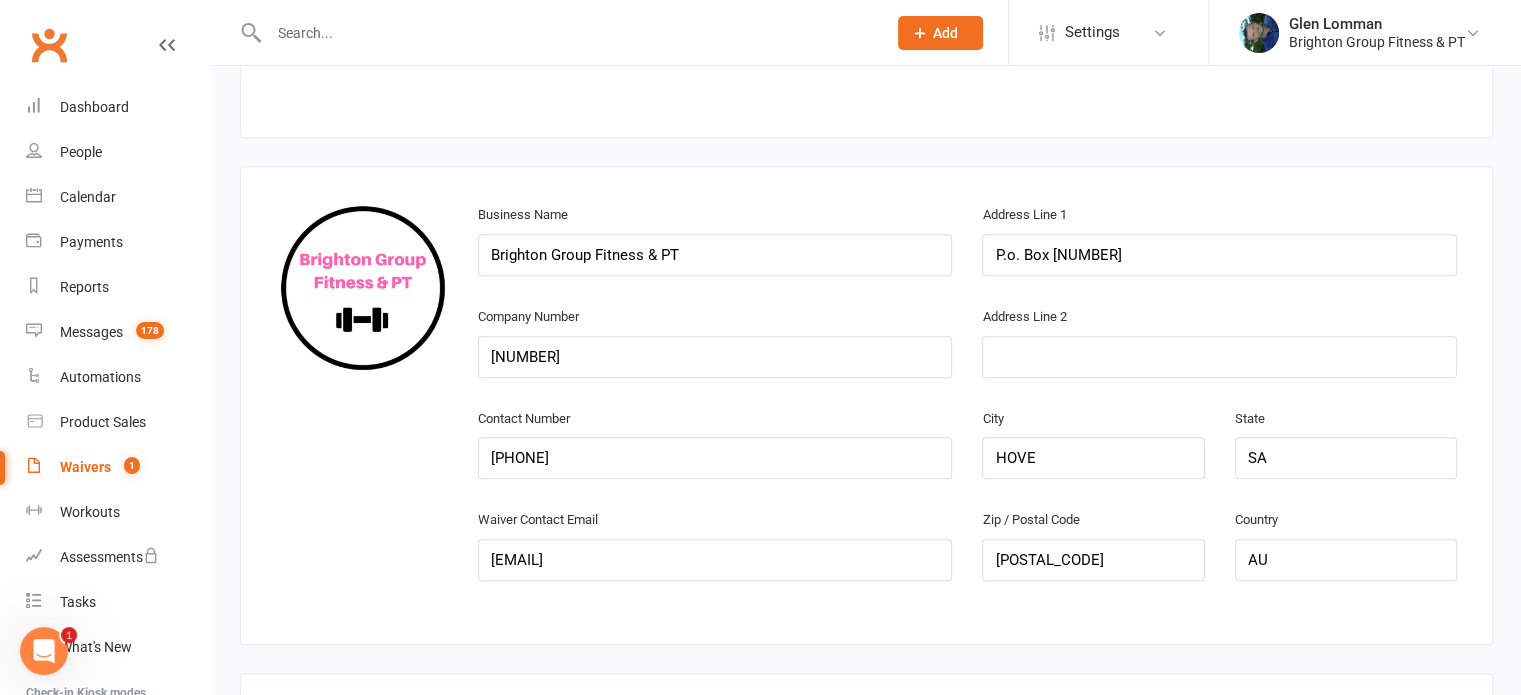 scroll, scrollTop: 0, scrollLeft: 0, axis: both 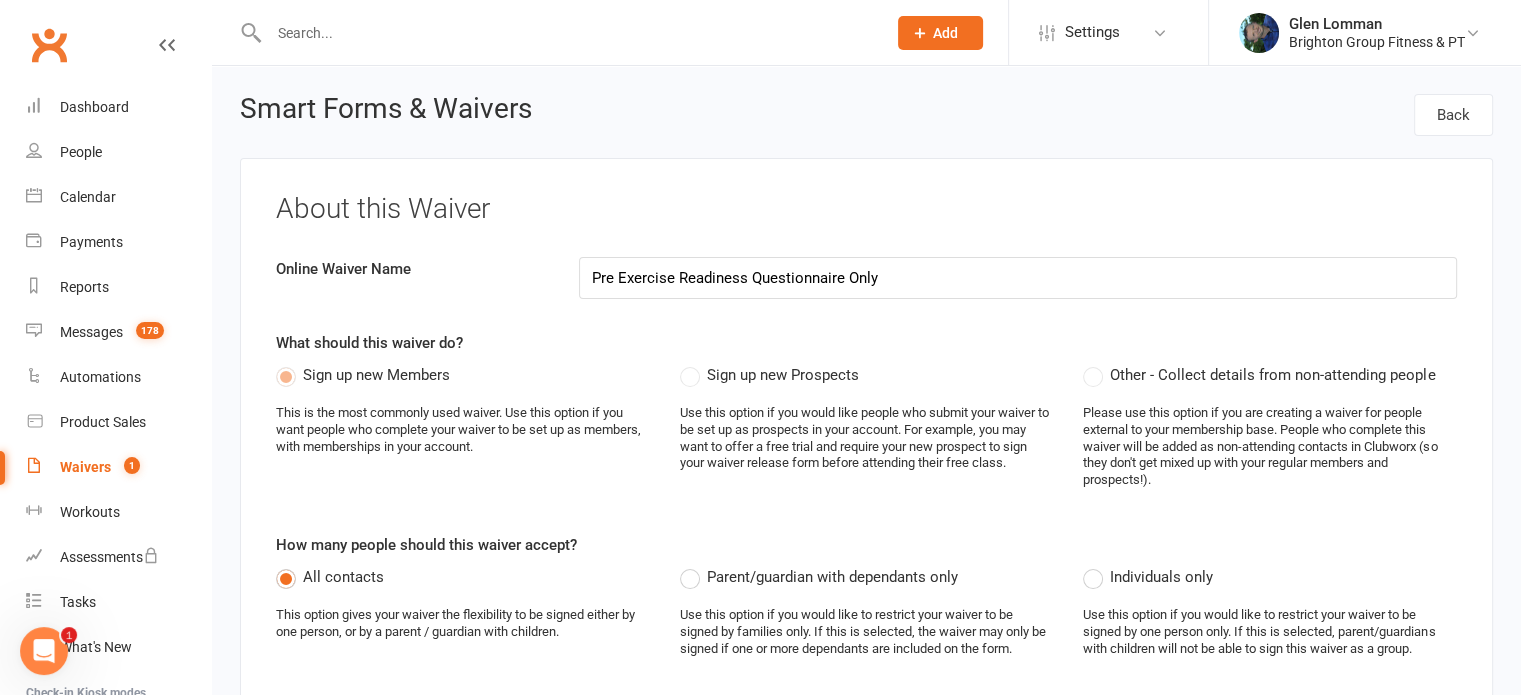 select on "applies_to_all_signees" 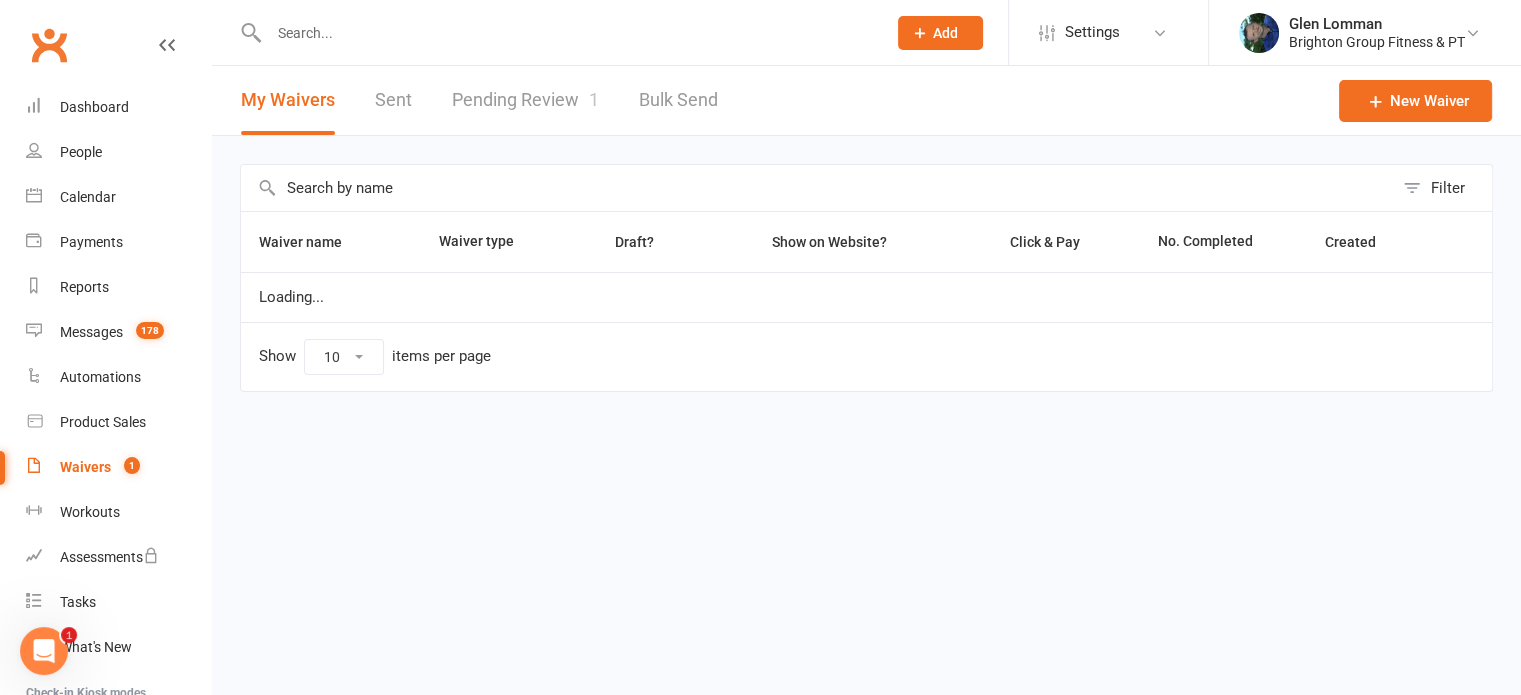 select on "50" 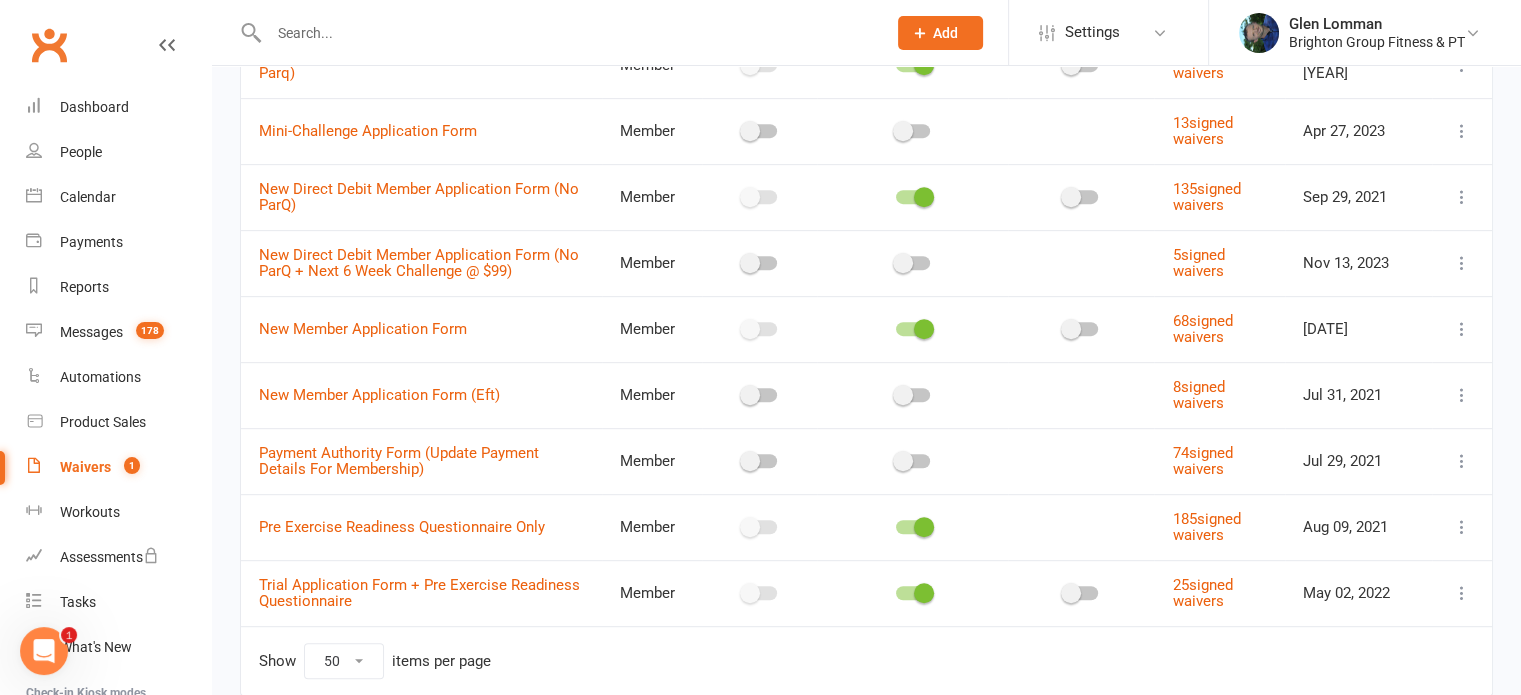 scroll, scrollTop: 988, scrollLeft: 0, axis: vertical 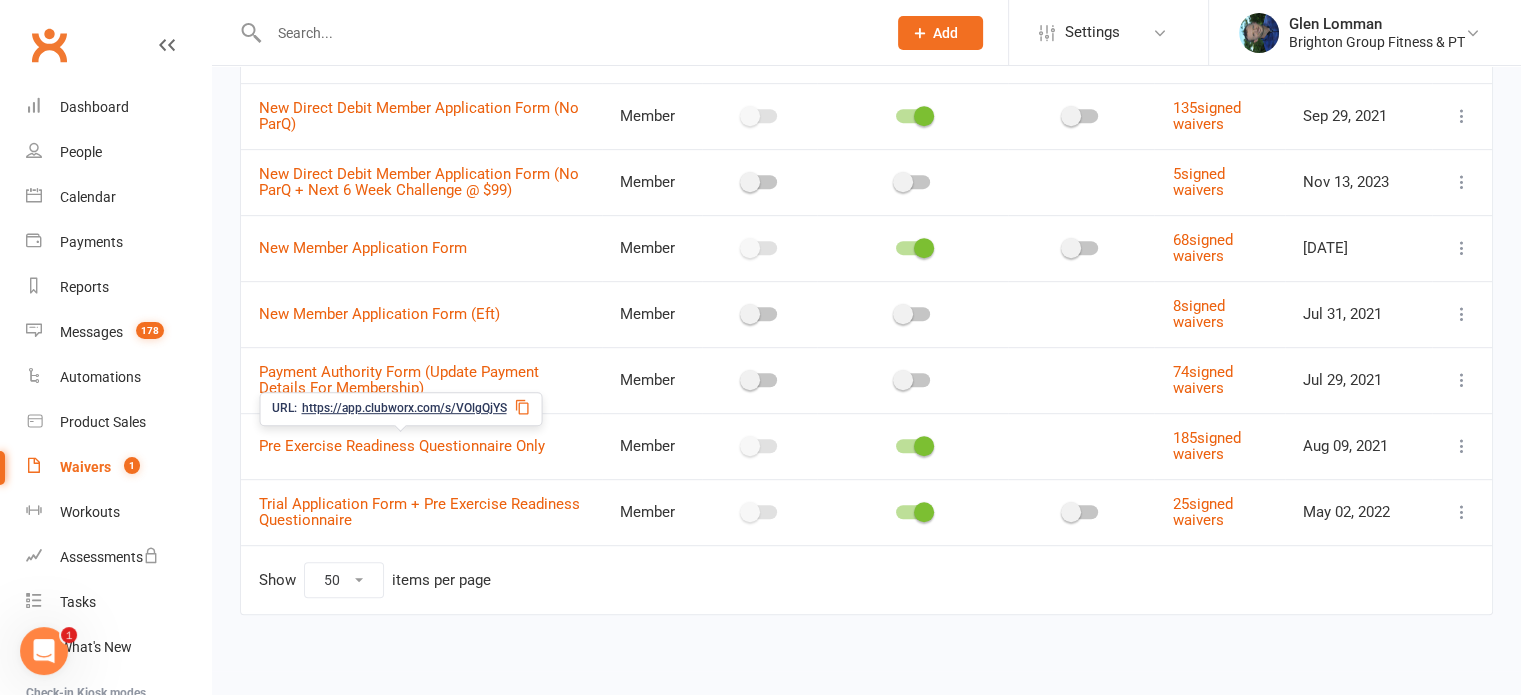click on "https://app.clubworx.com/s/VOlgQjYS" at bounding box center (403, 408) 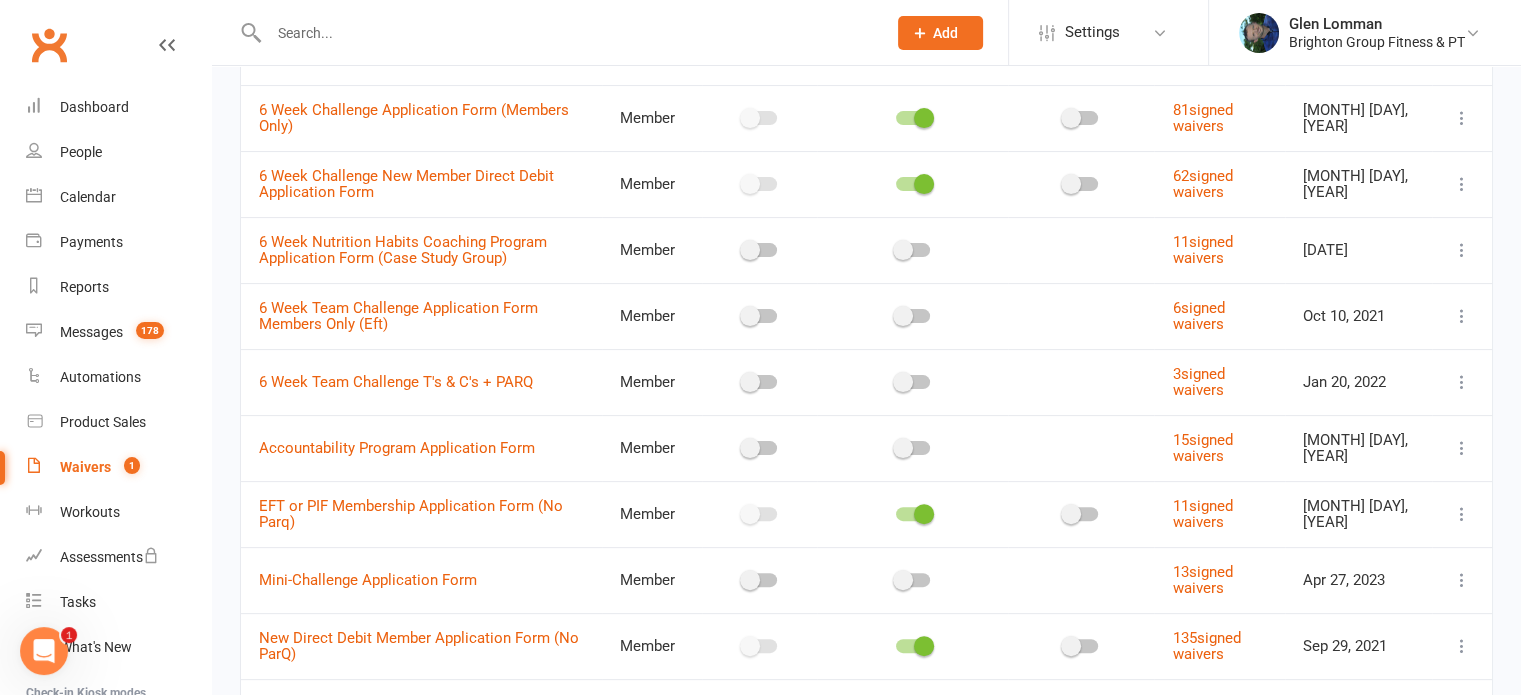 scroll, scrollTop: 0, scrollLeft: 0, axis: both 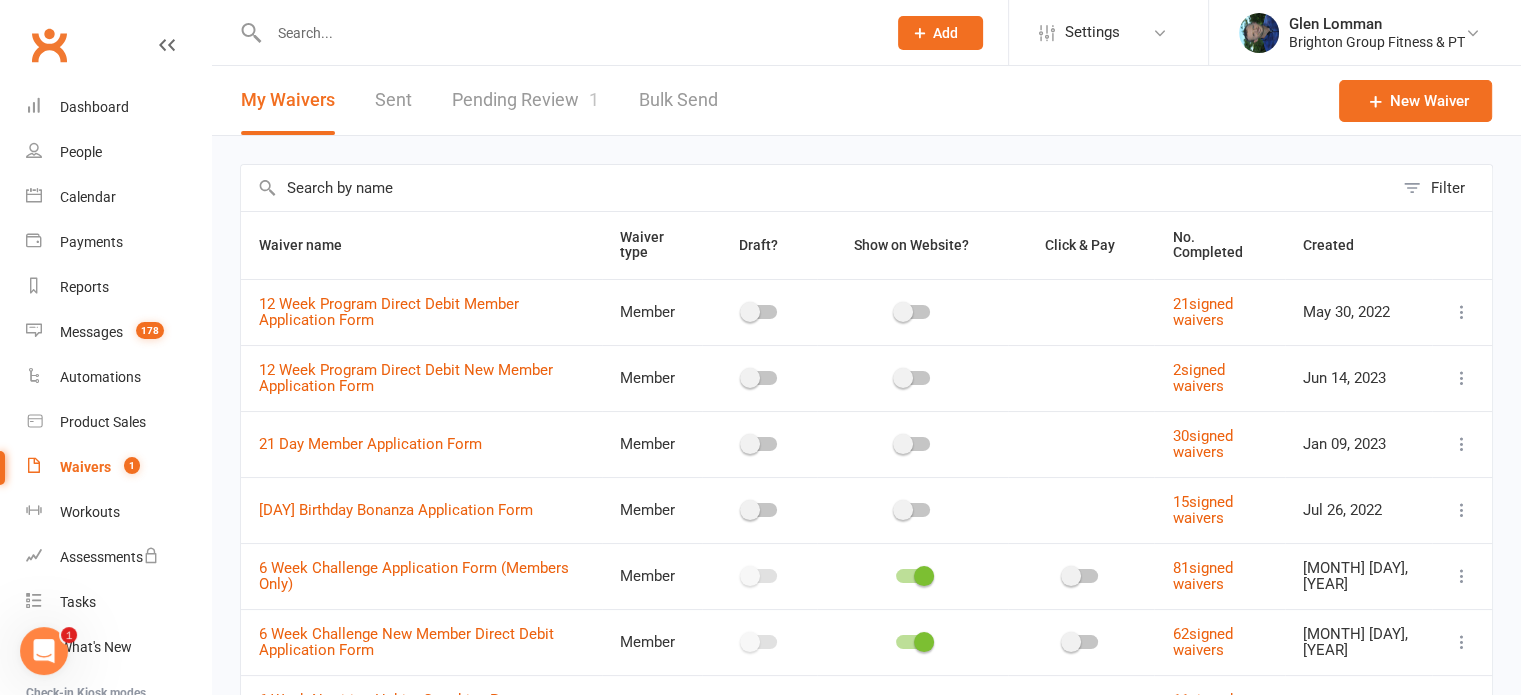 click on "Pending Review 1" at bounding box center (525, 100) 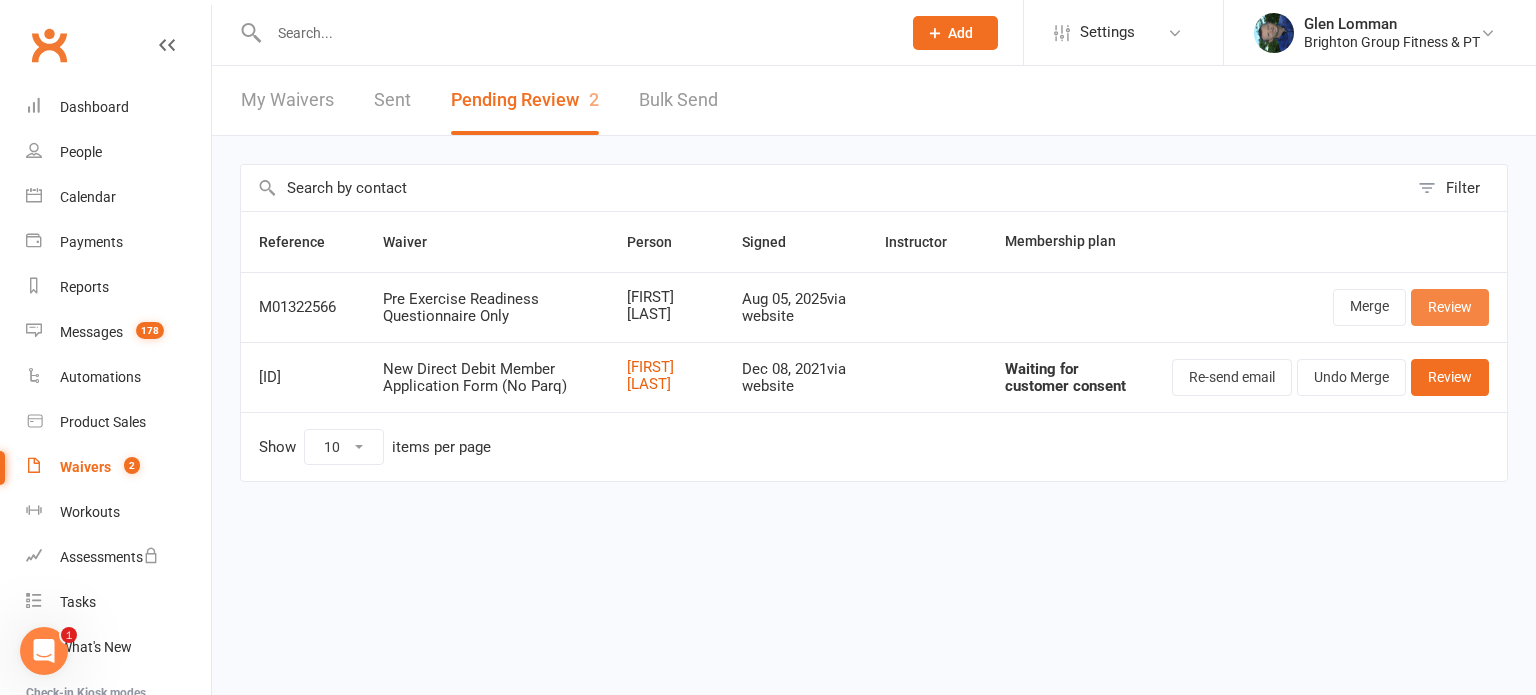 click on "Review" at bounding box center [1450, 307] 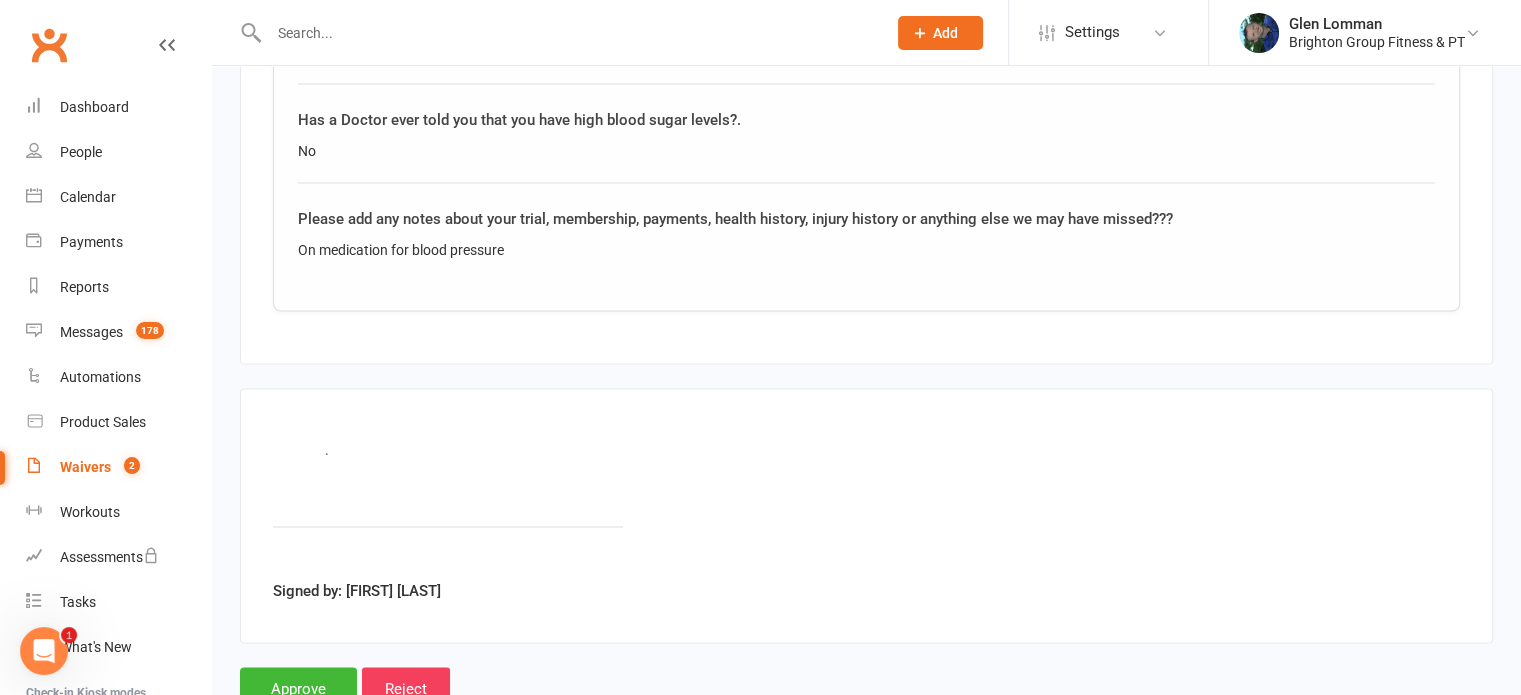 scroll, scrollTop: 3555, scrollLeft: 0, axis: vertical 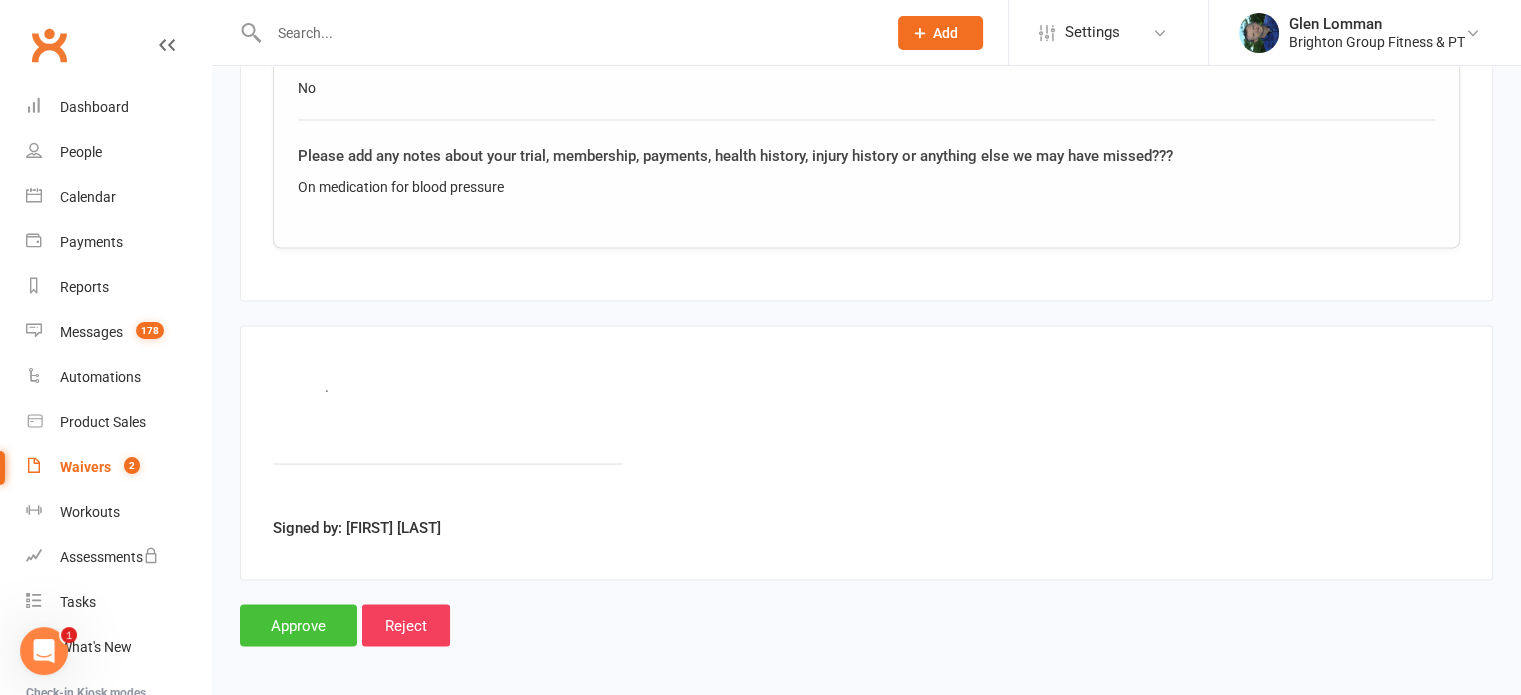 click on "Approve" at bounding box center [298, 625] 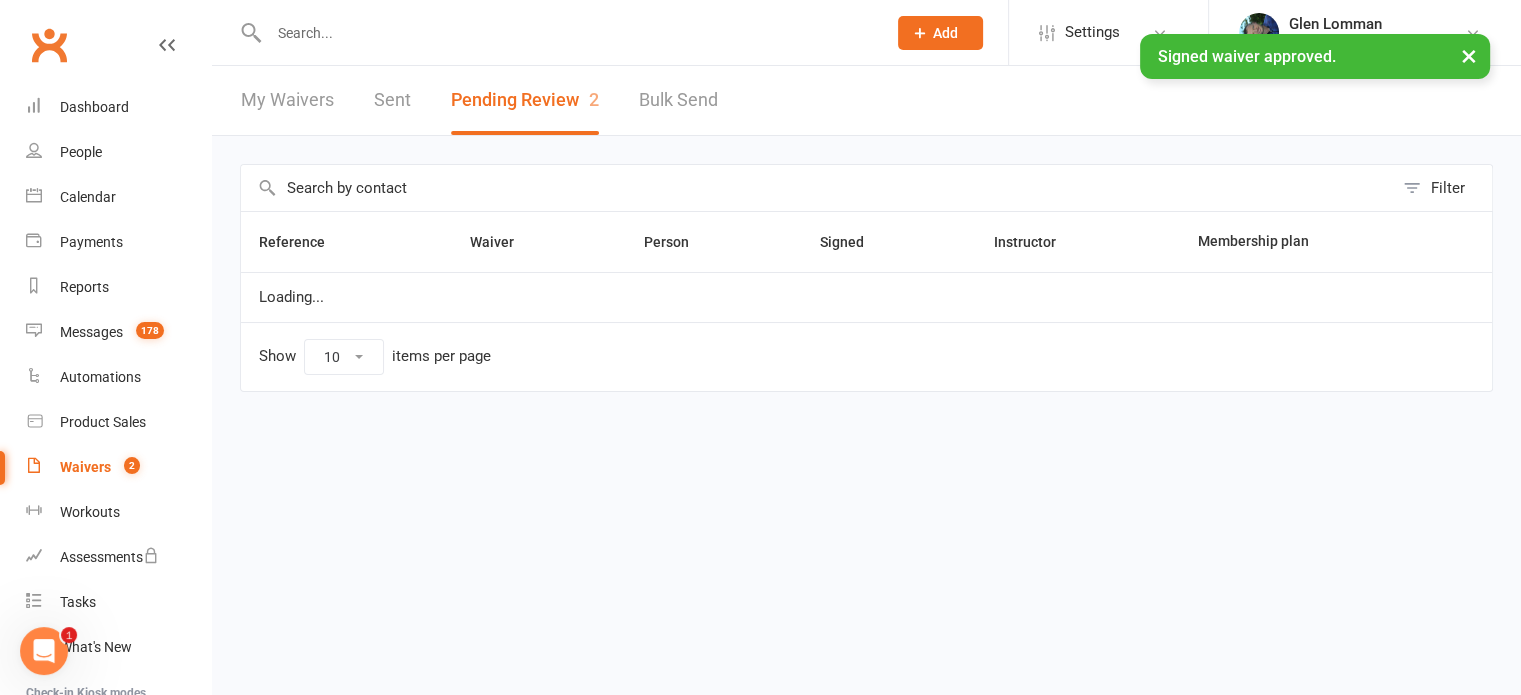 scroll, scrollTop: 0, scrollLeft: 0, axis: both 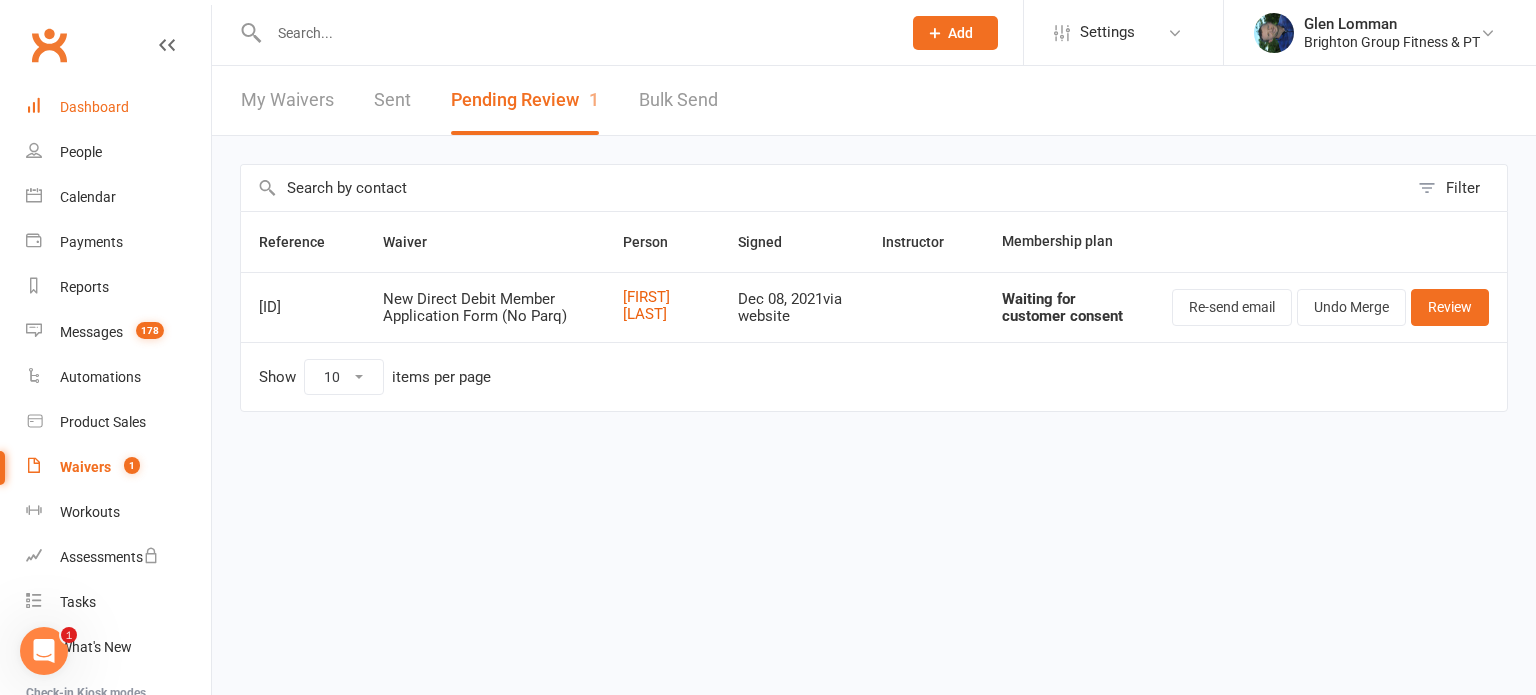 click on "Dashboard" at bounding box center (118, 107) 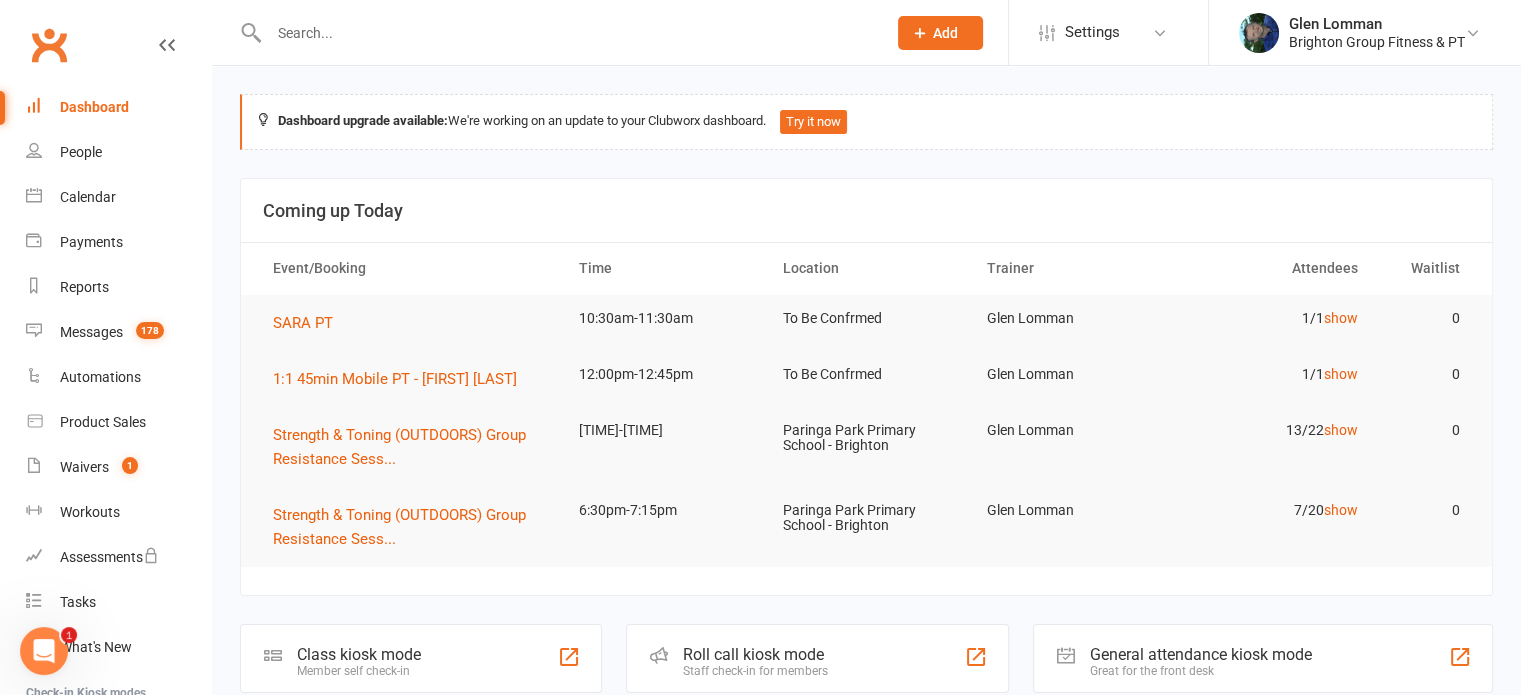 click at bounding box center (567, 33) 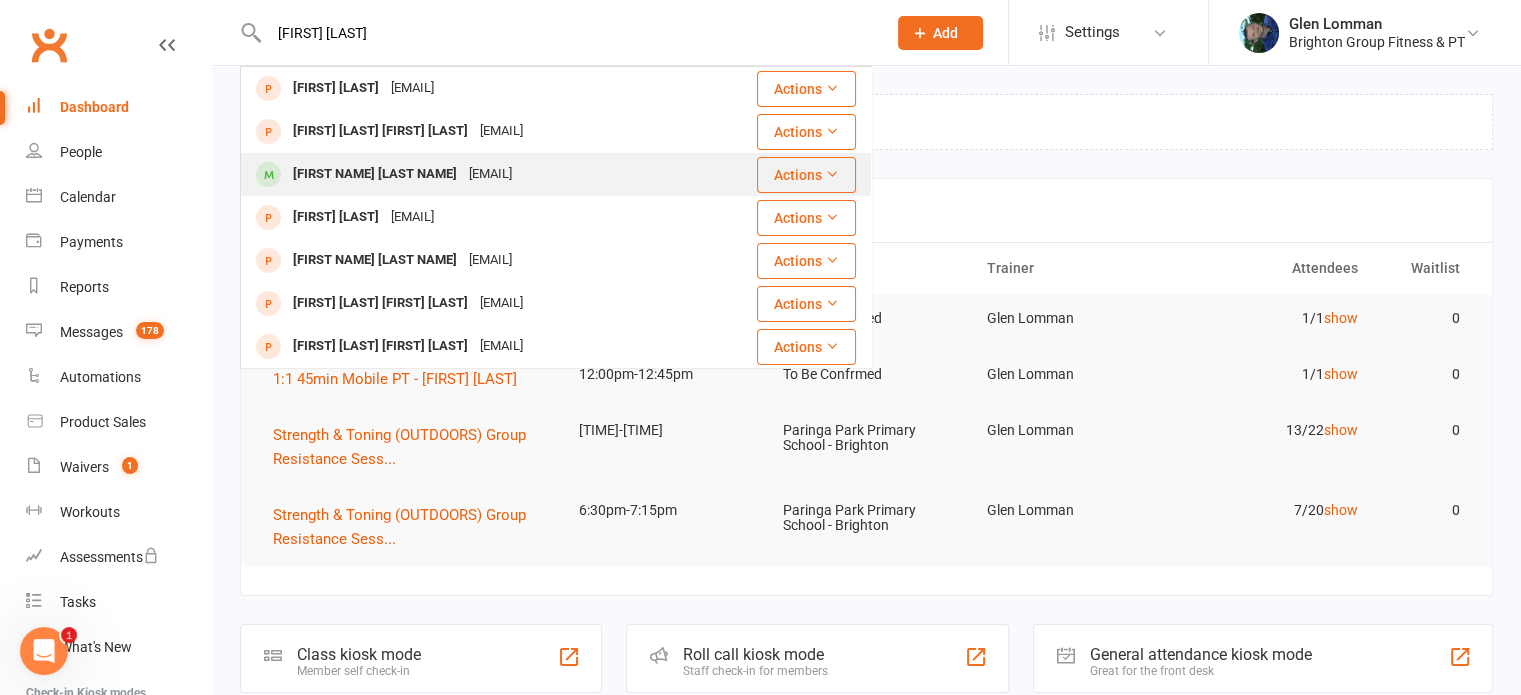 type on "[FIRST] [LAST]" 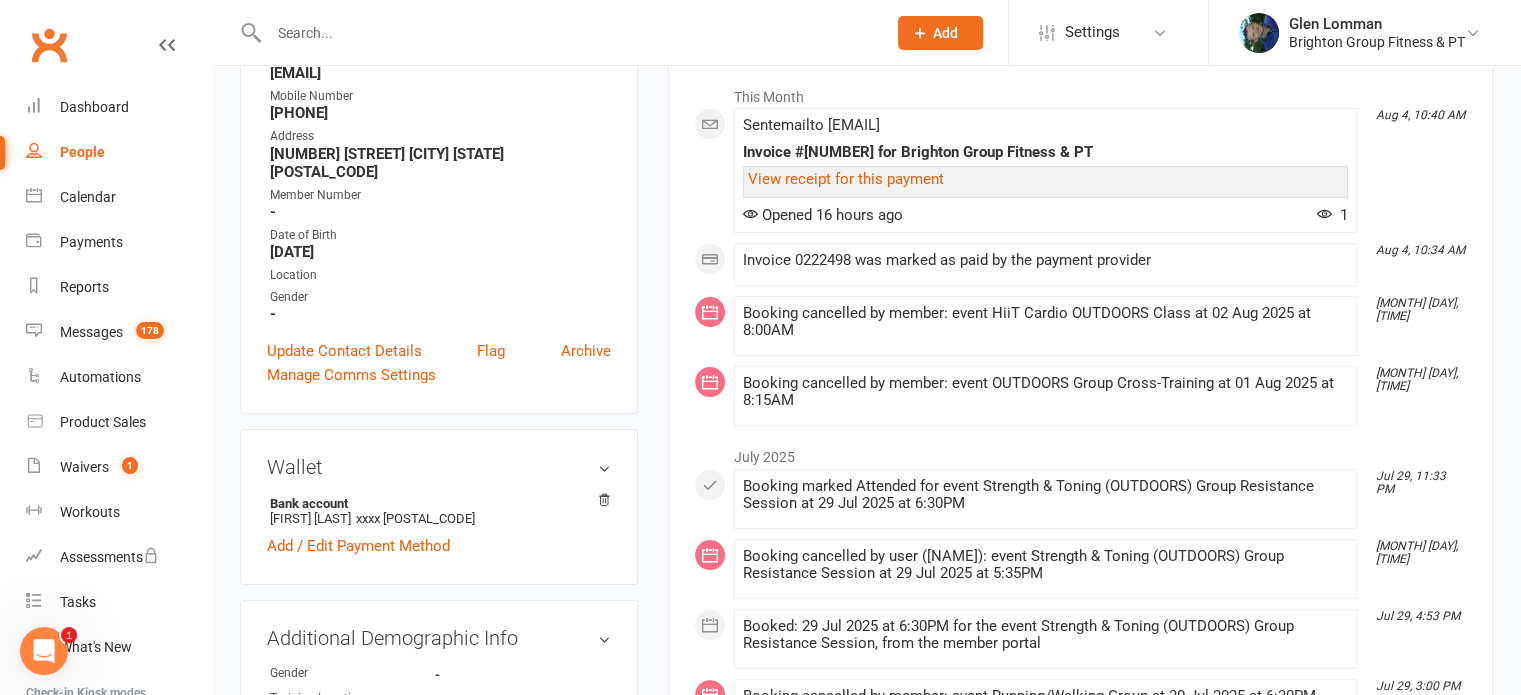 scroll, scrollTop: 0, scrollLeft: 0, axis: both 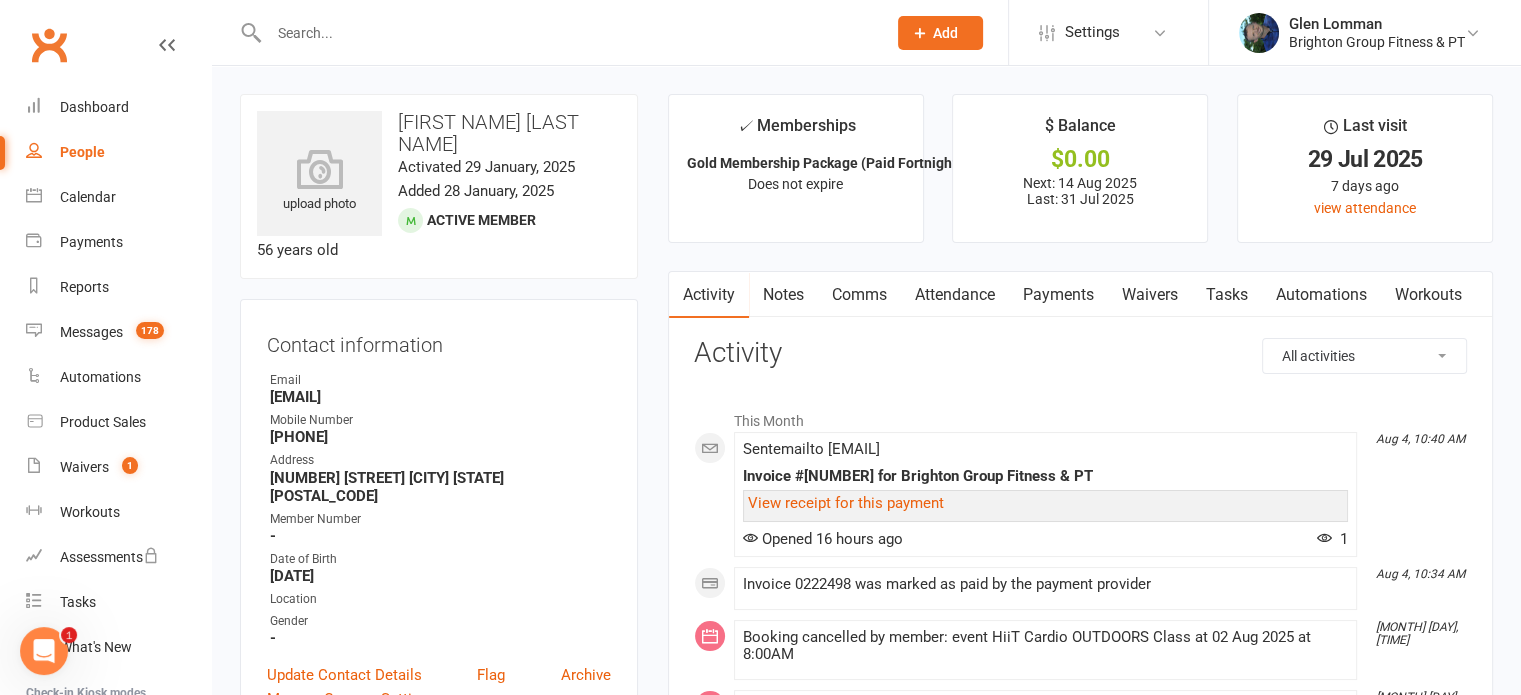 click at bounding box center [567, 33] 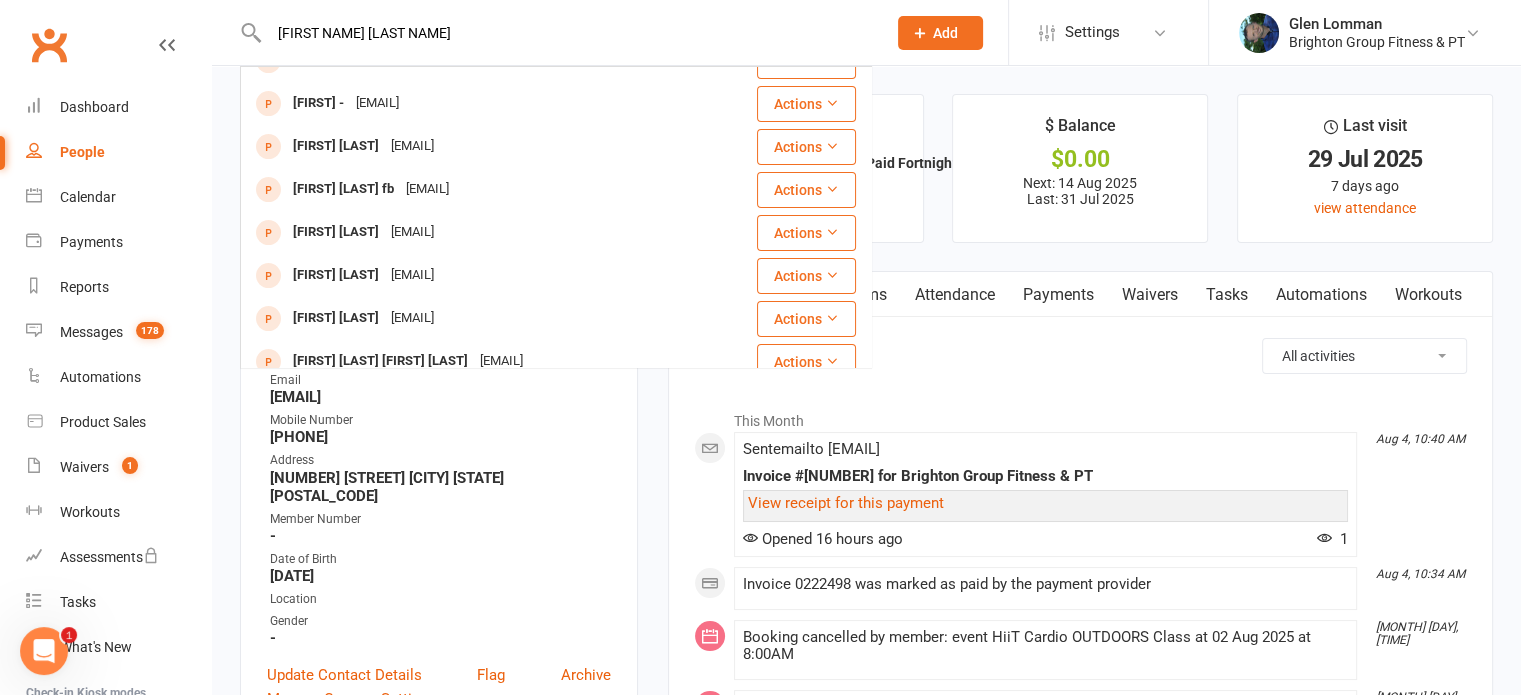 scroll, scrollTop: 0, scrollLeft: 0, axis: both 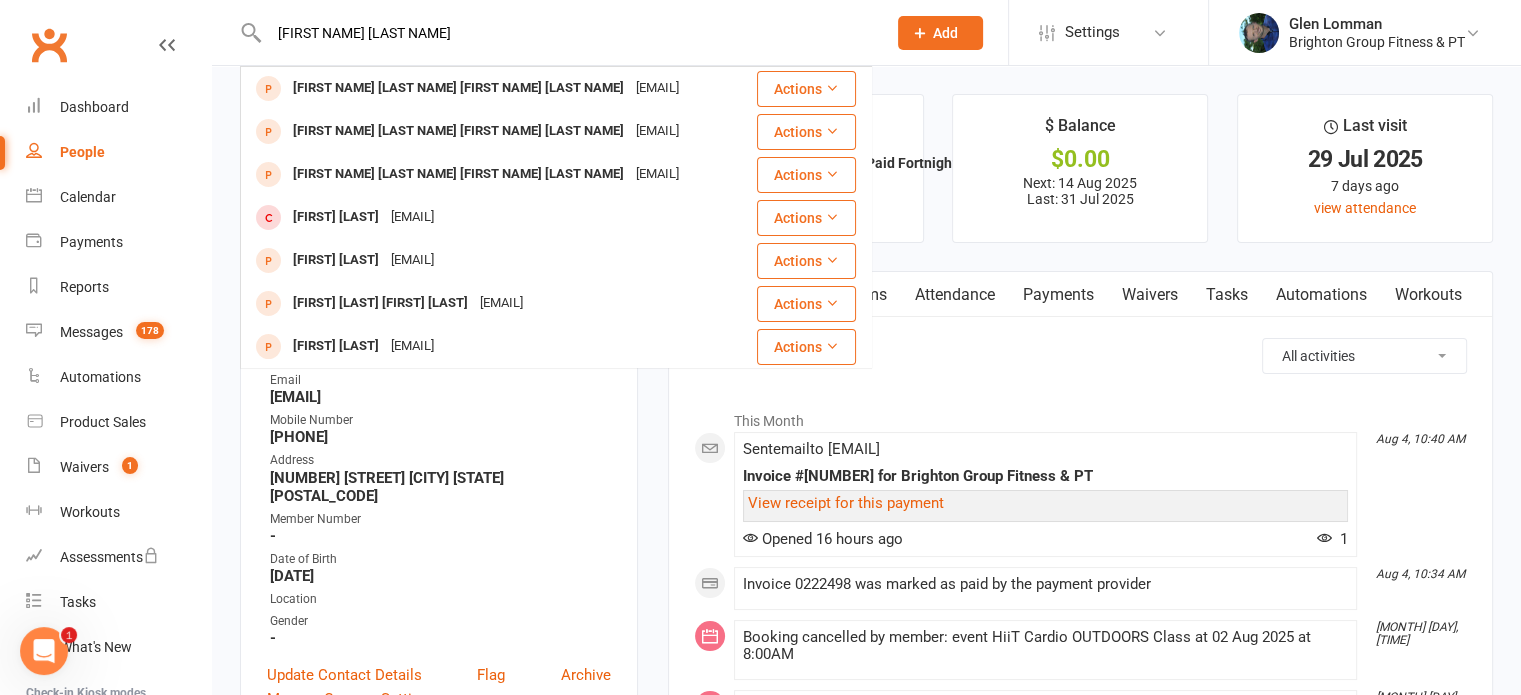 type on "[FIRST NAME] [LAST NAME]" 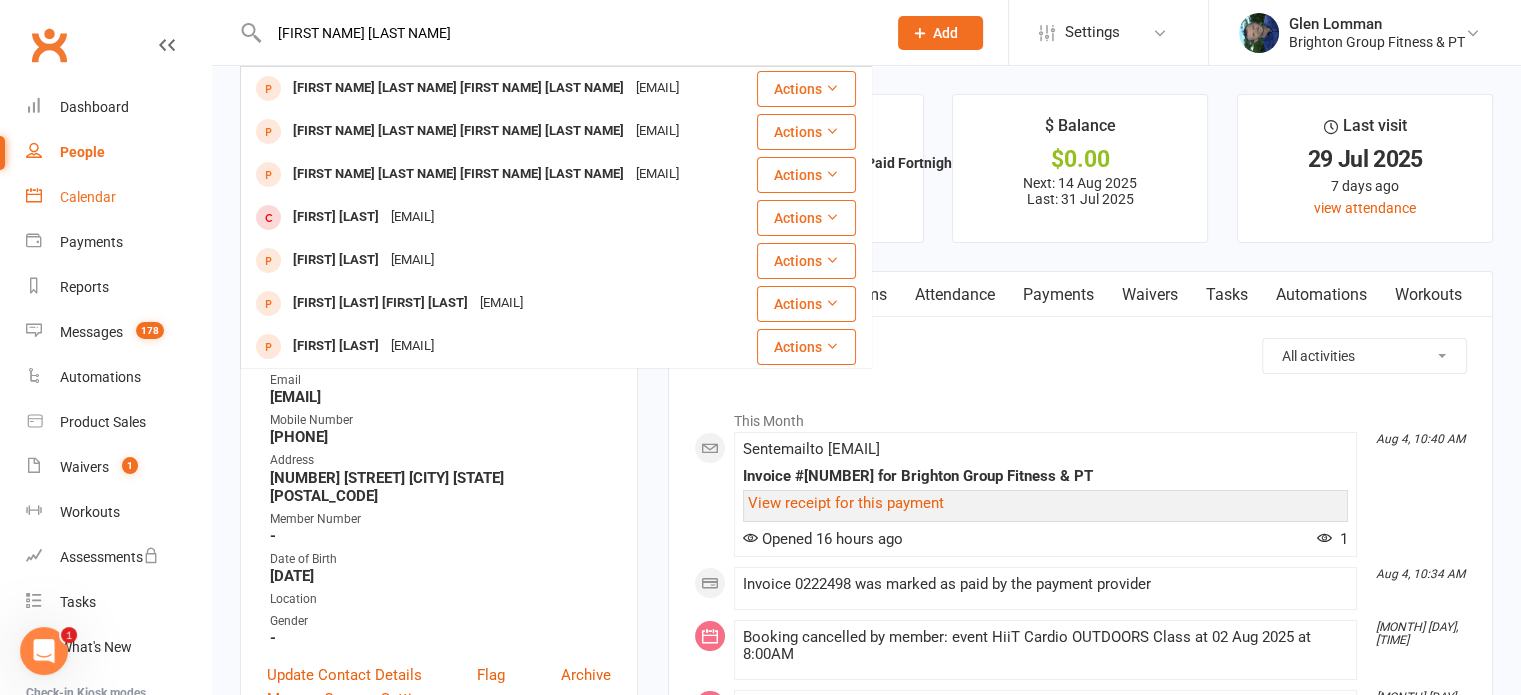 type 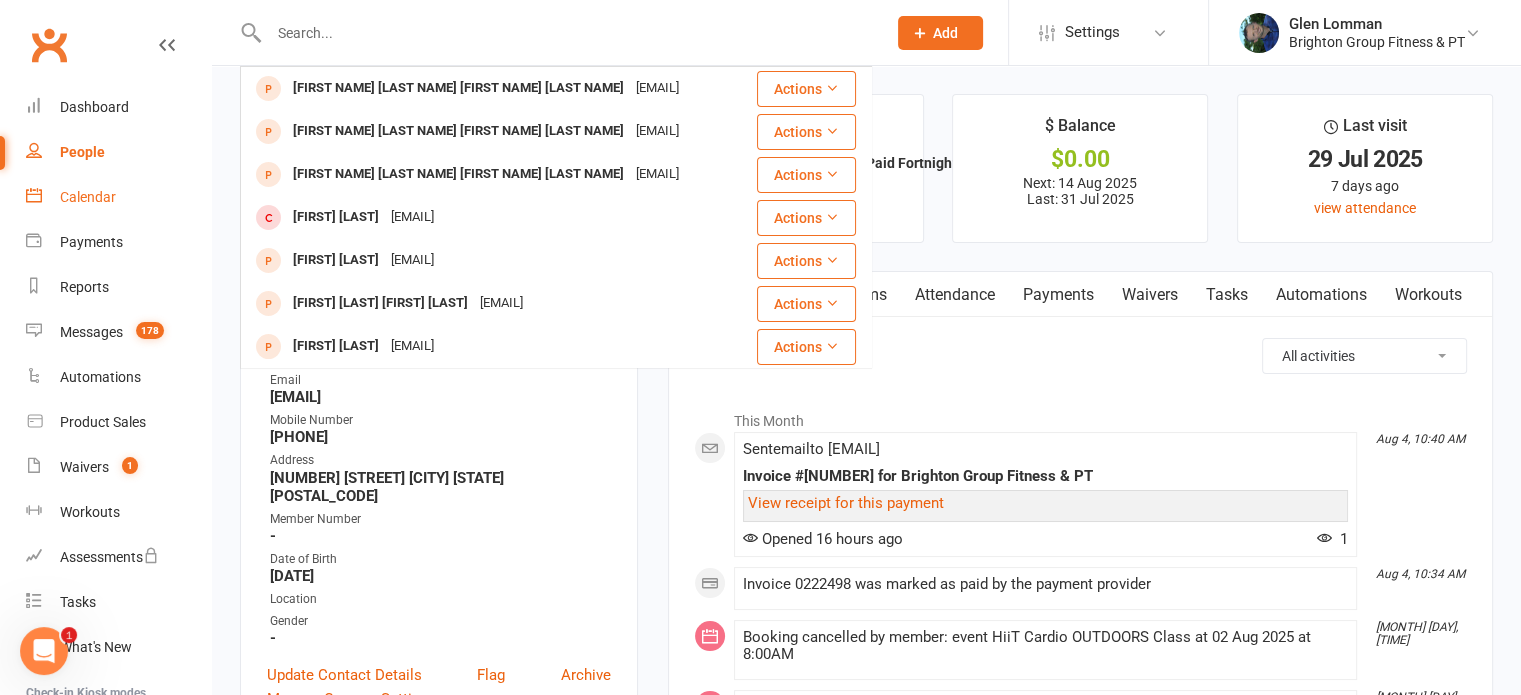 click on "Calendar" at bounding box center [88, 197] 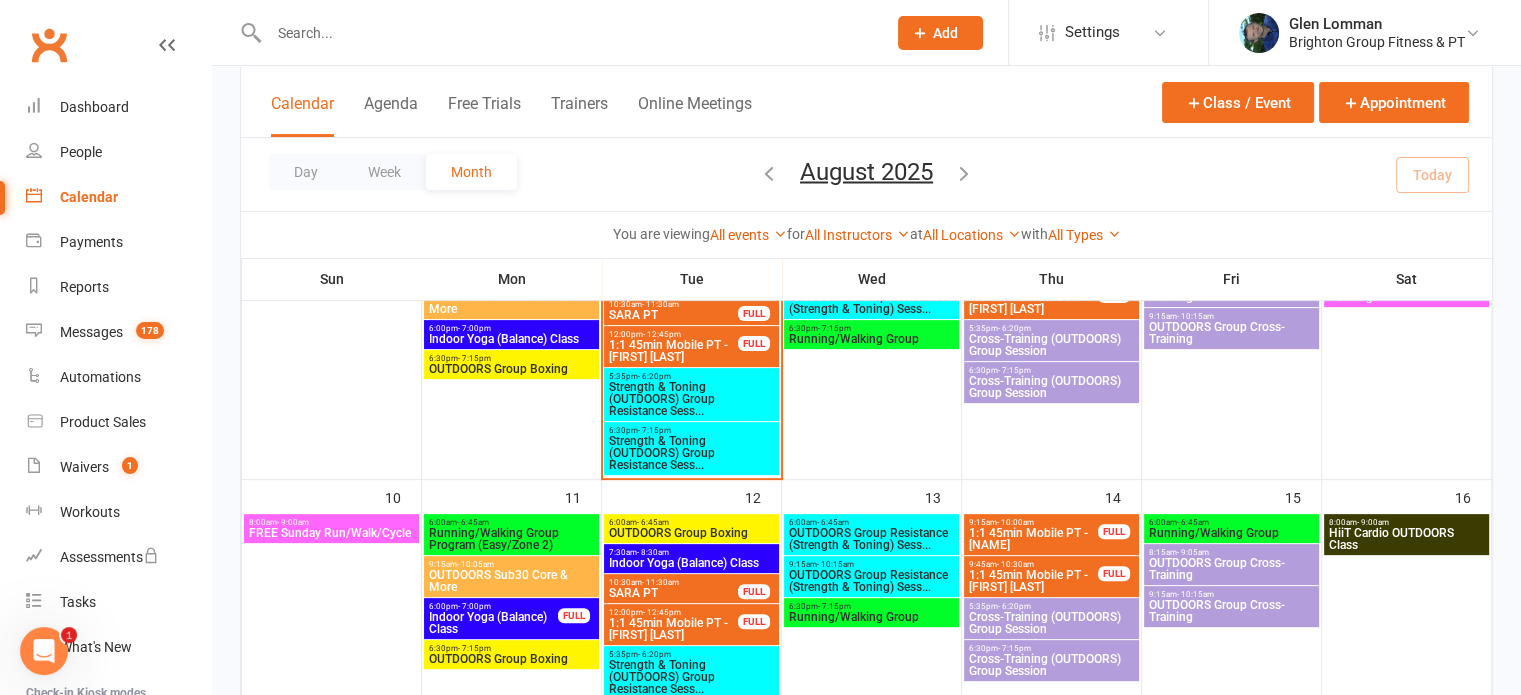 scroll, scrollTop: 607, scrollLeft: 0, axis: vertical 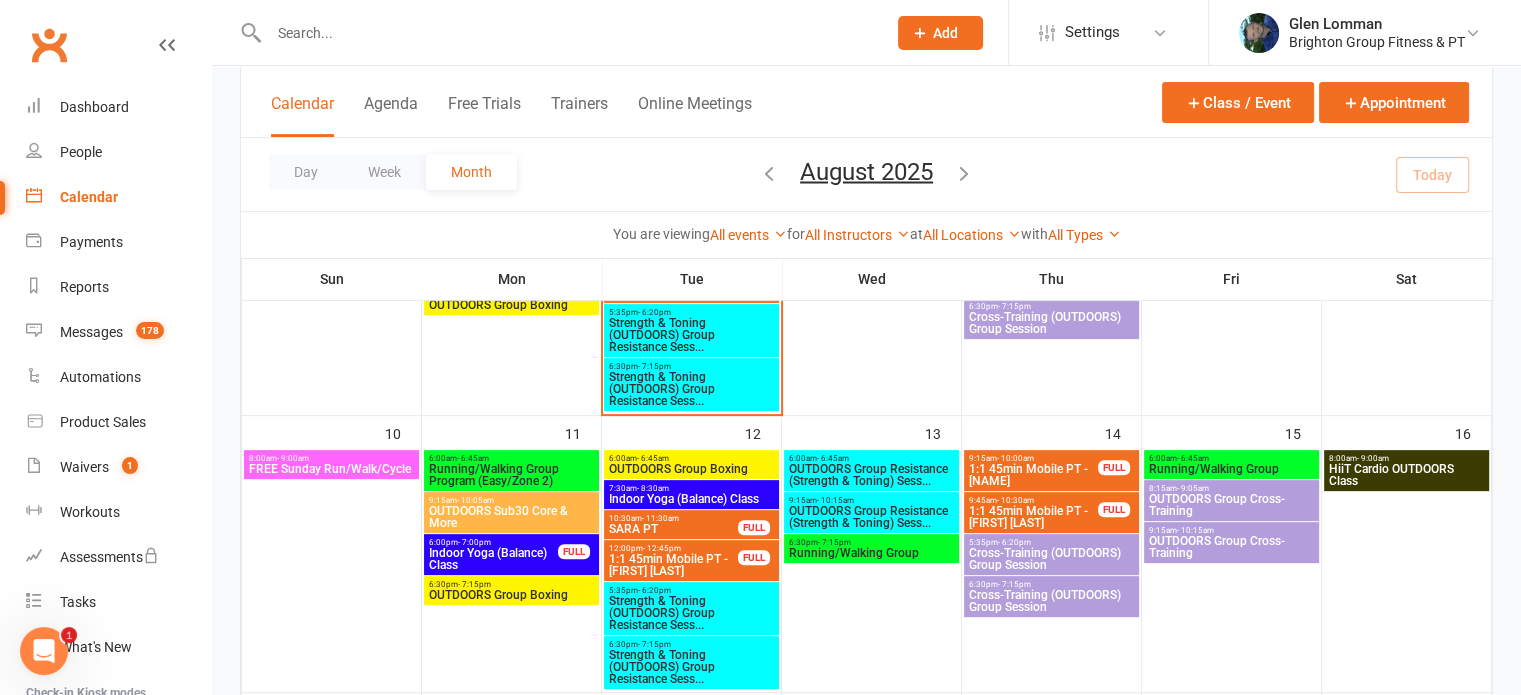 click on "Indoor Yoga (Balance) Class" at bounding box center [691, 499] 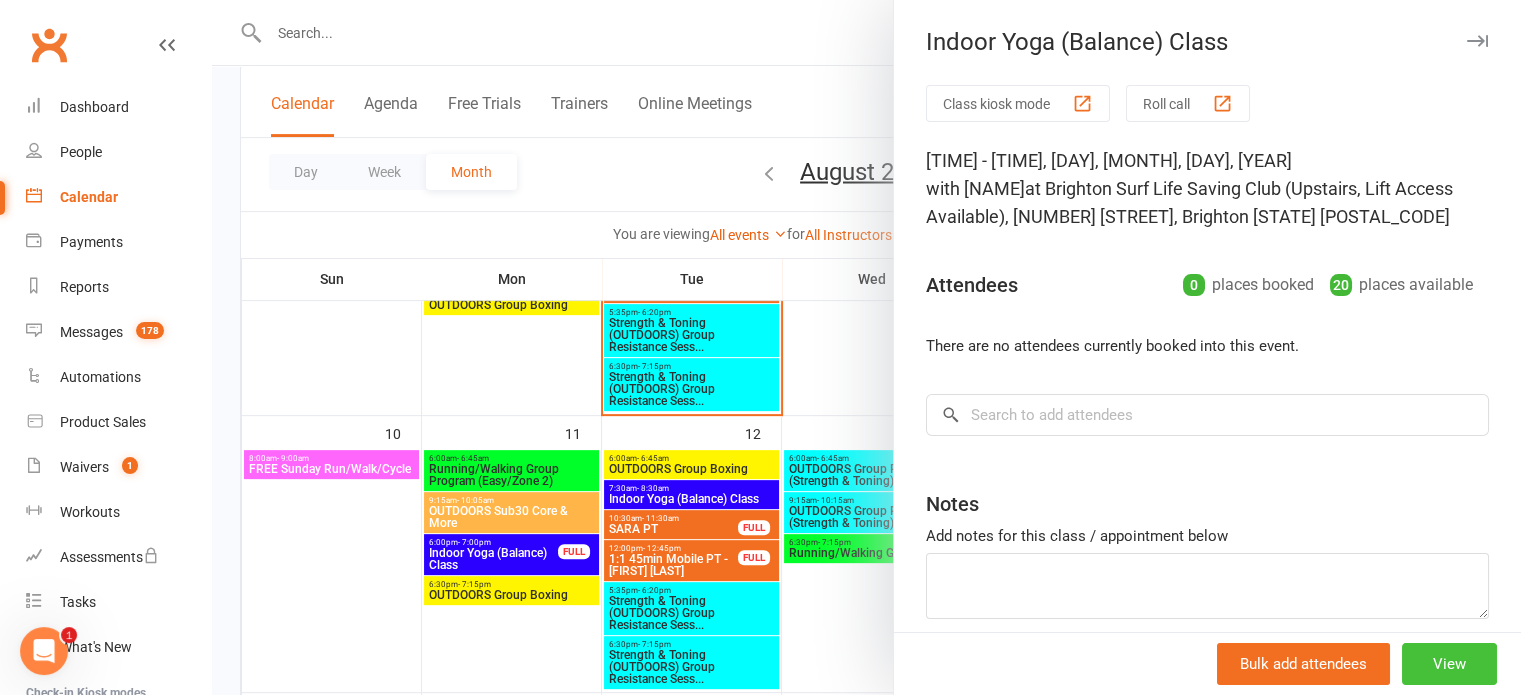 click on "View" at bounding box center [1449, 664] 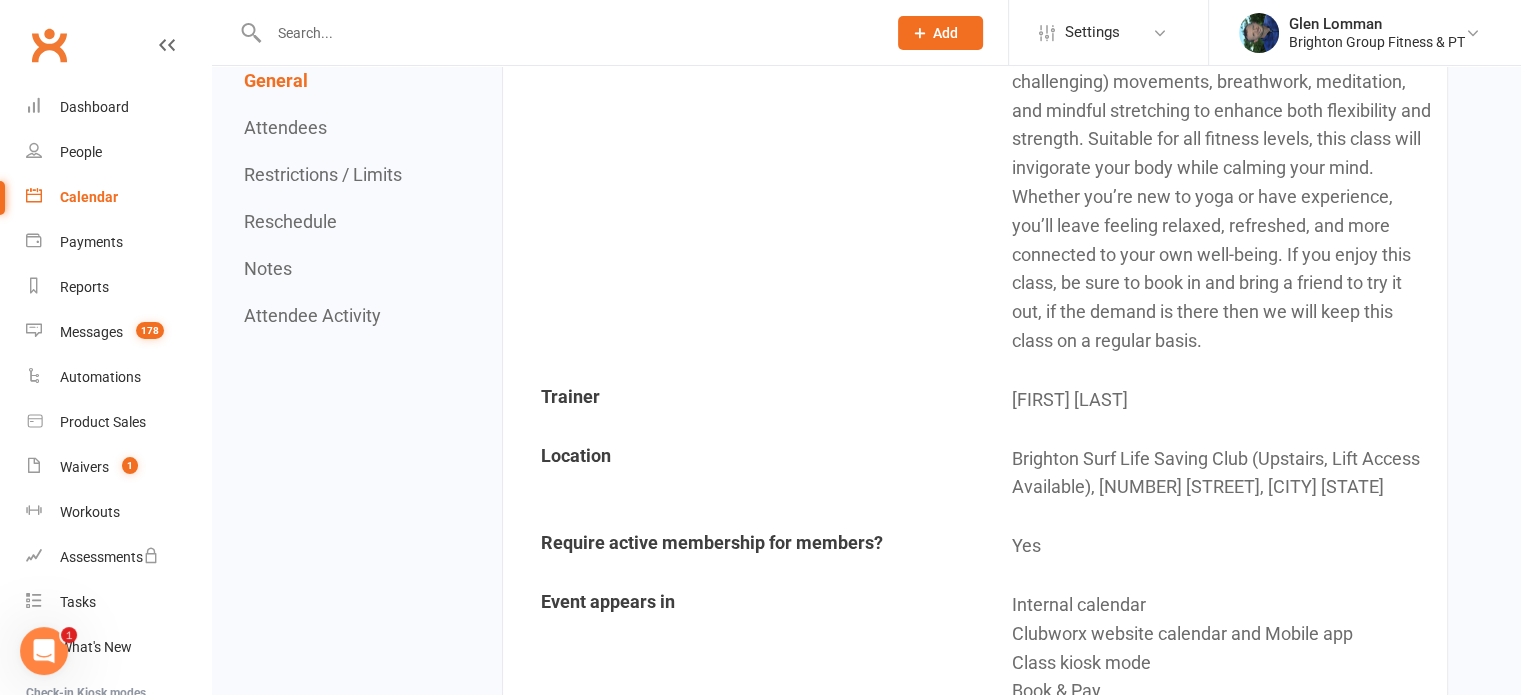 scroll, scrollTop: 764, scrollLeft: 0, axis: vertical 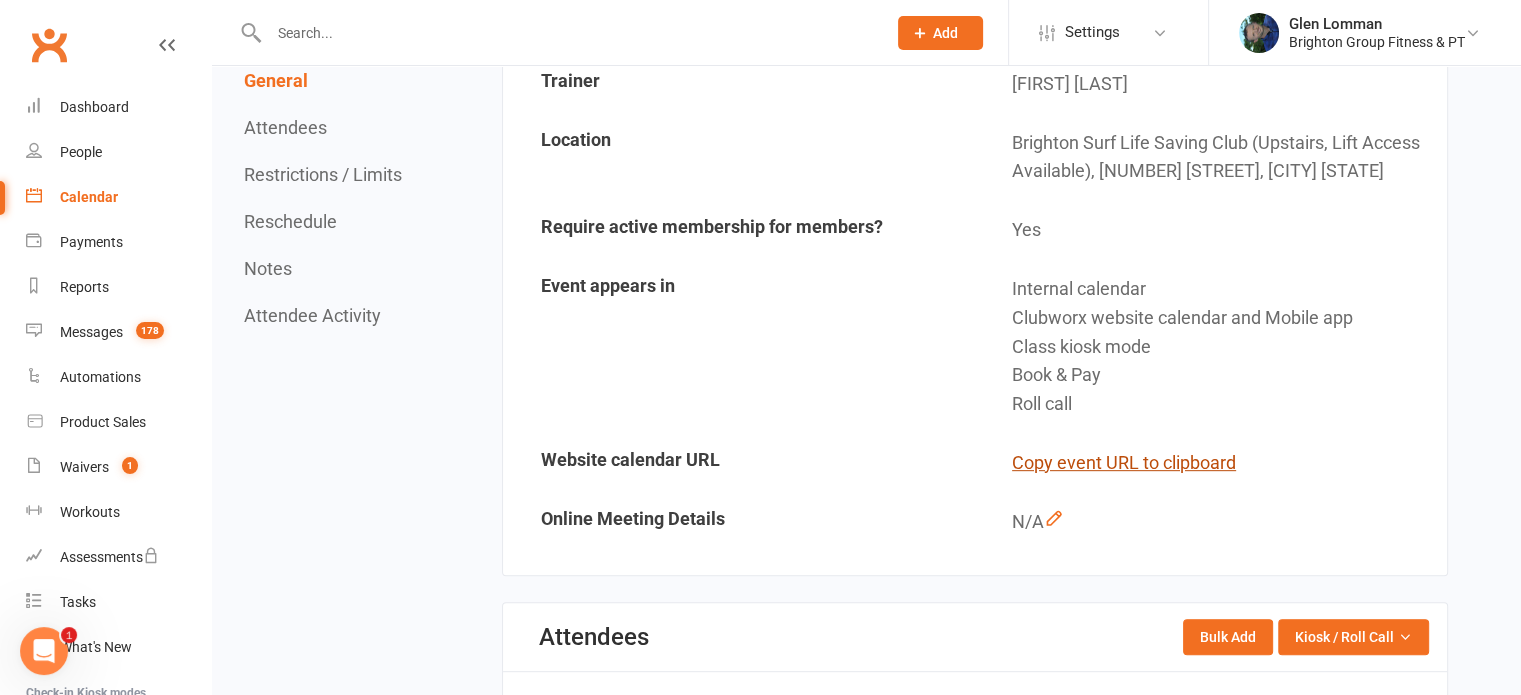 click on "Copy event URL to clipboard" at bounding box center [1124, 463] 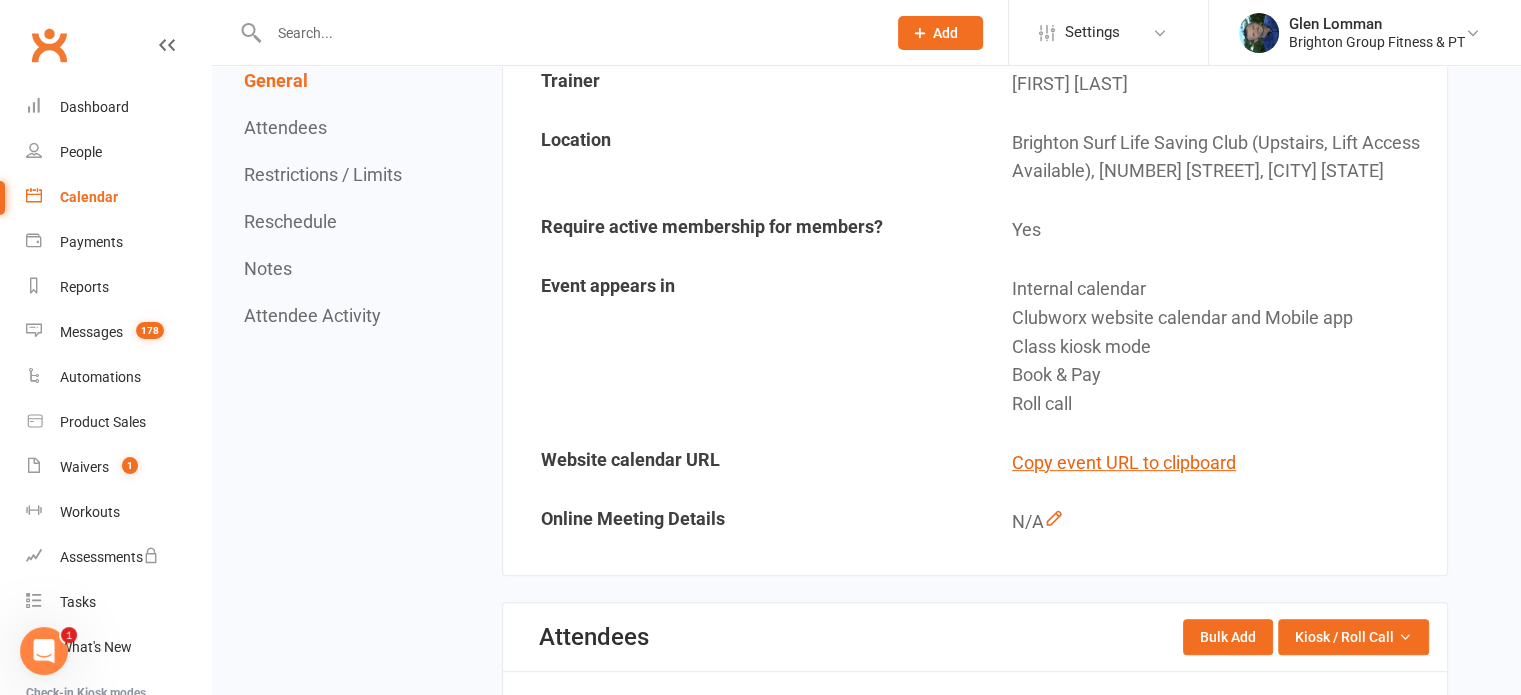 click on "Calendar" at bounding box center (89, 197) 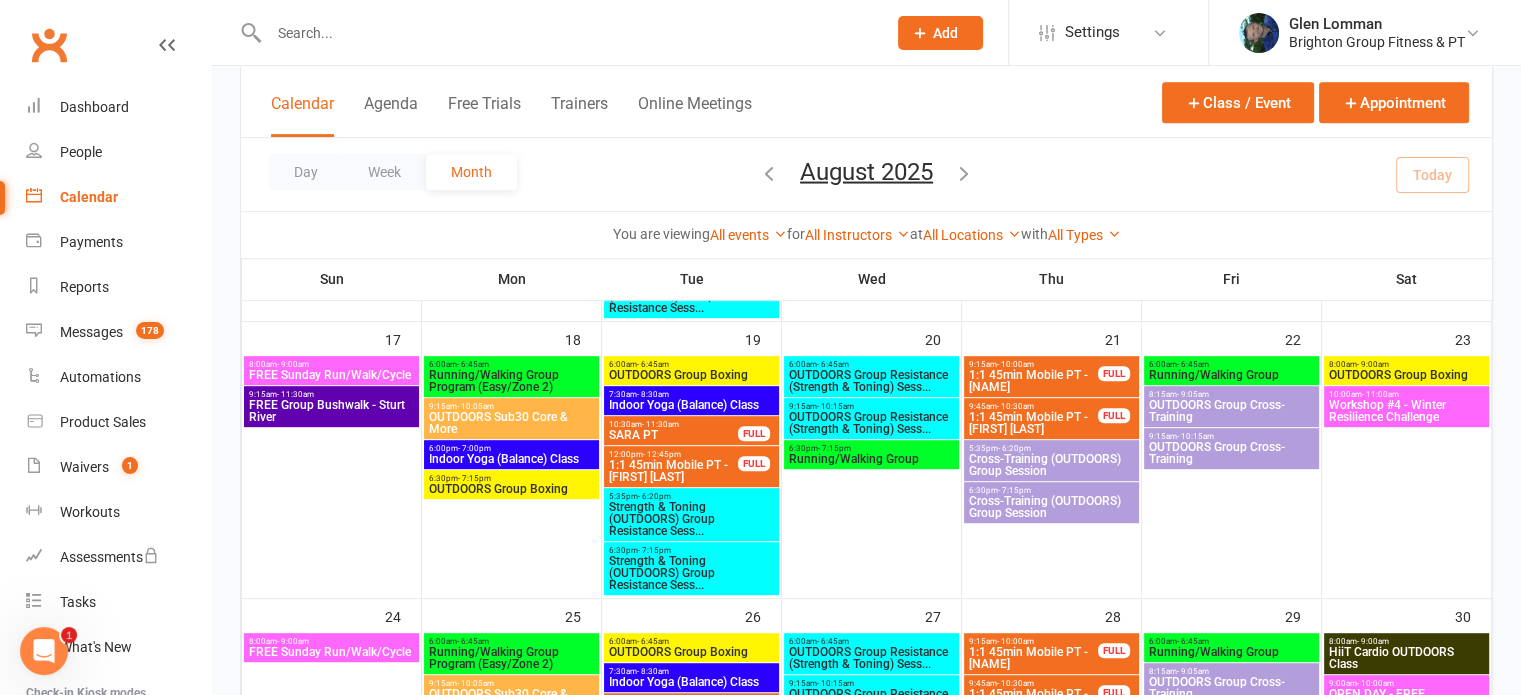 scroll, scrollTop: 979, scrollLeft: 0, axis: vertical 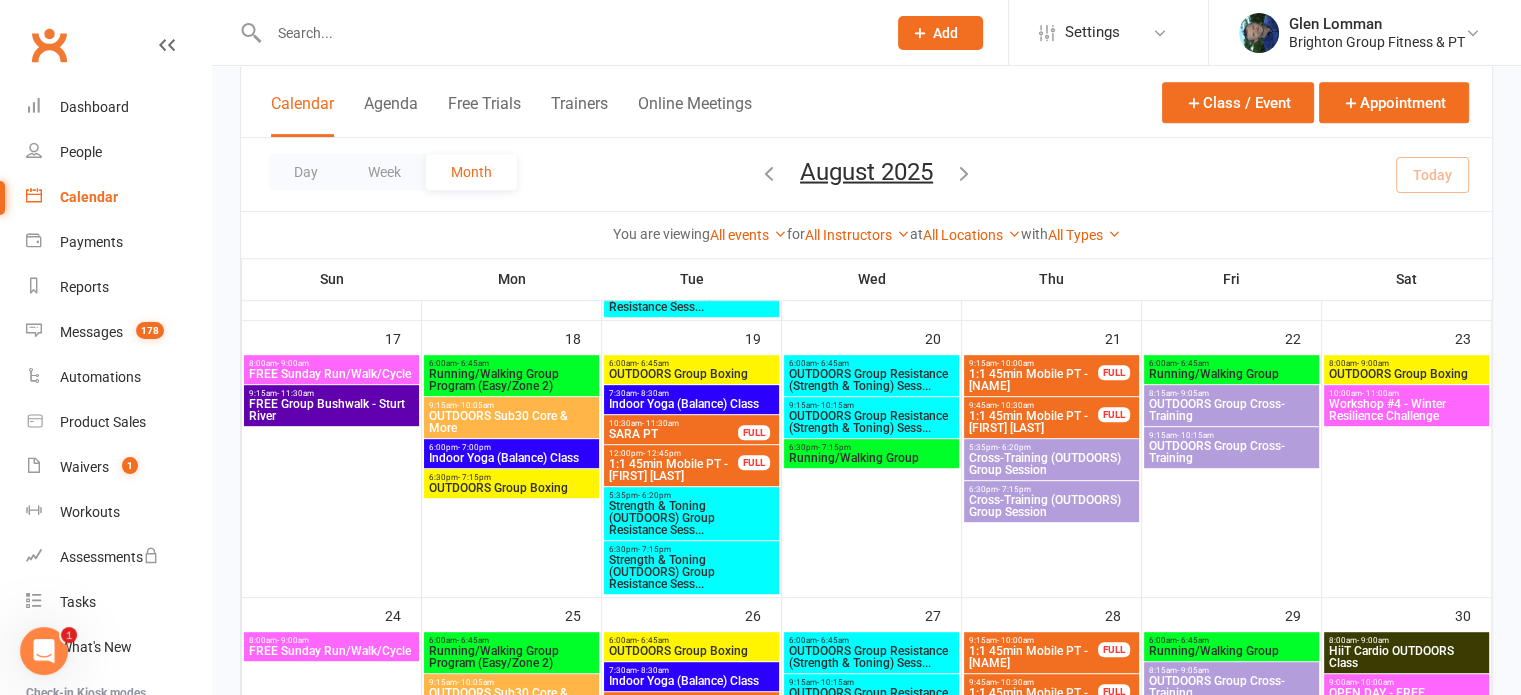 click on "Indoor Yoga (Balance) Class" at bounding box center (691, 404) 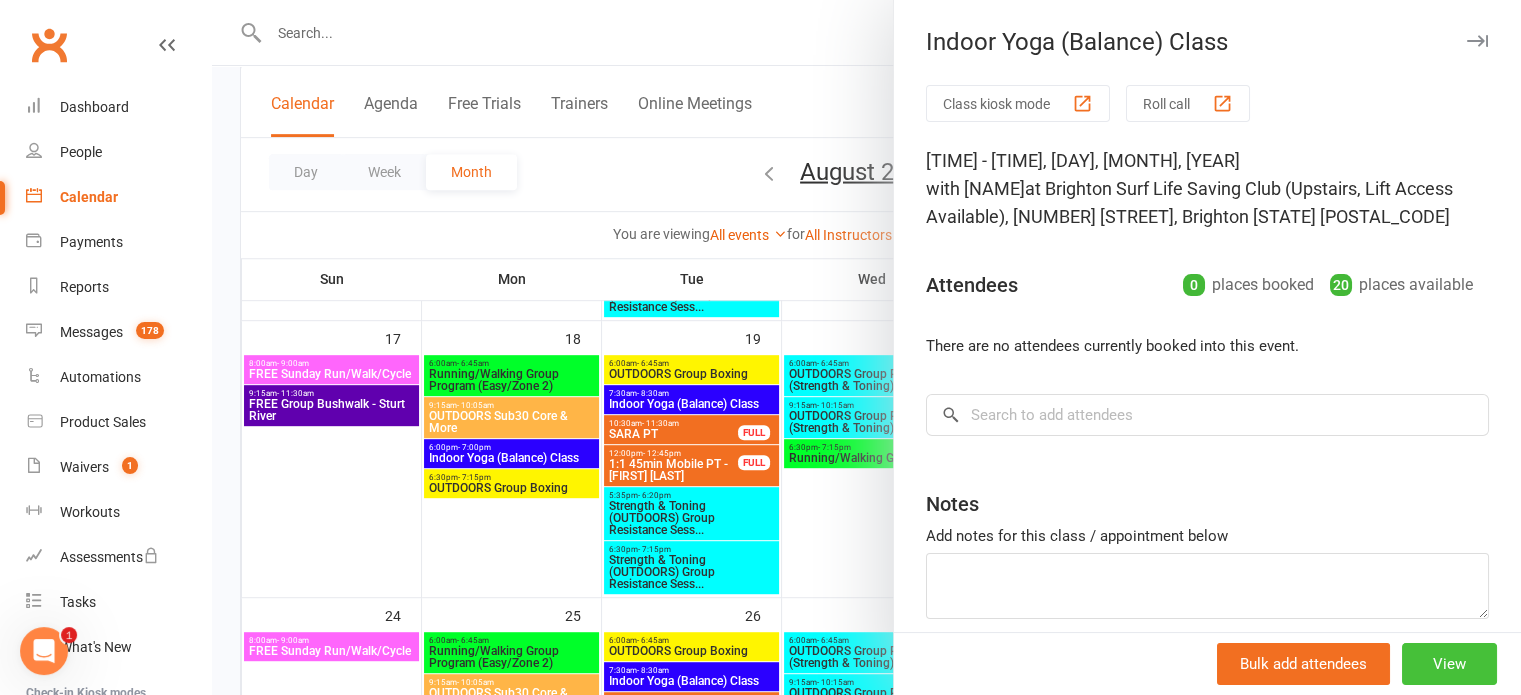 click on "View" at bounding box center [1449, 664] 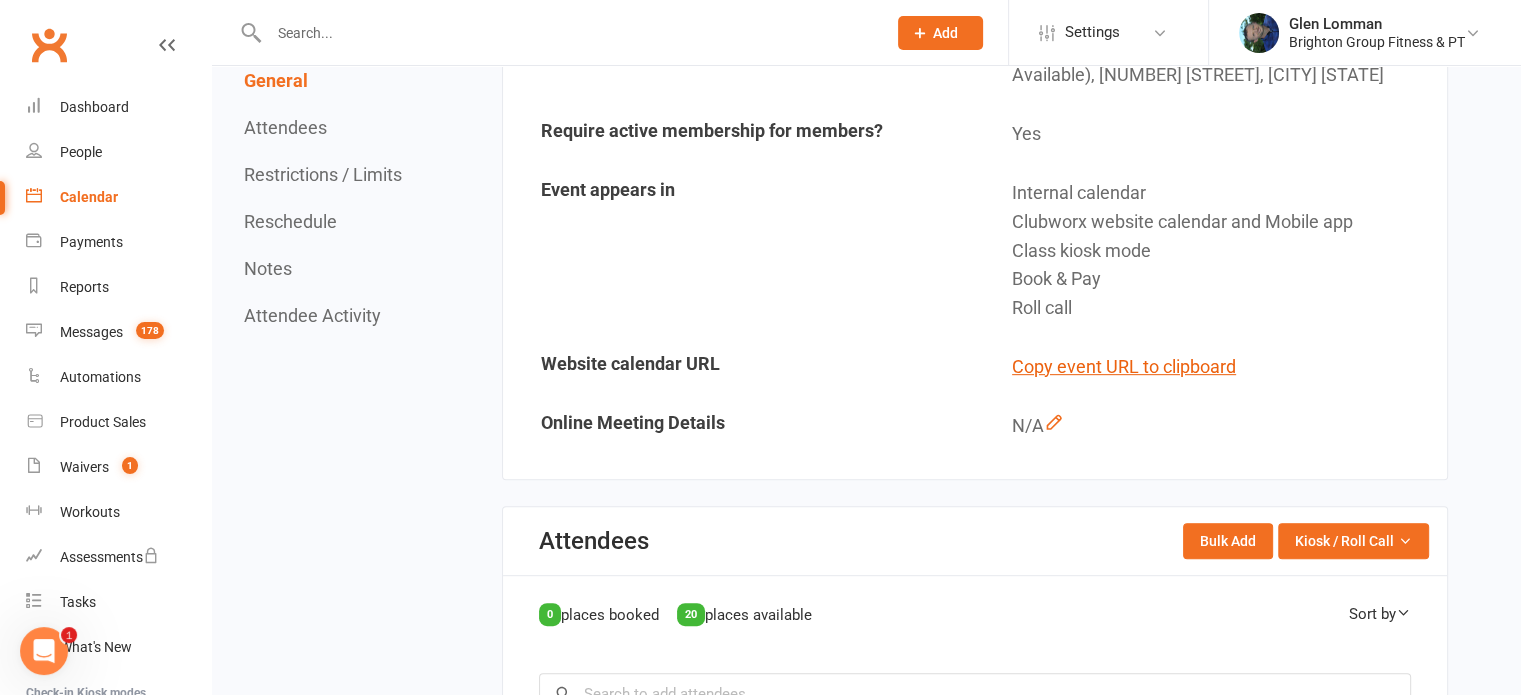 scroll, scrollTop: 868, scrollLeft: 0, axis: vertical 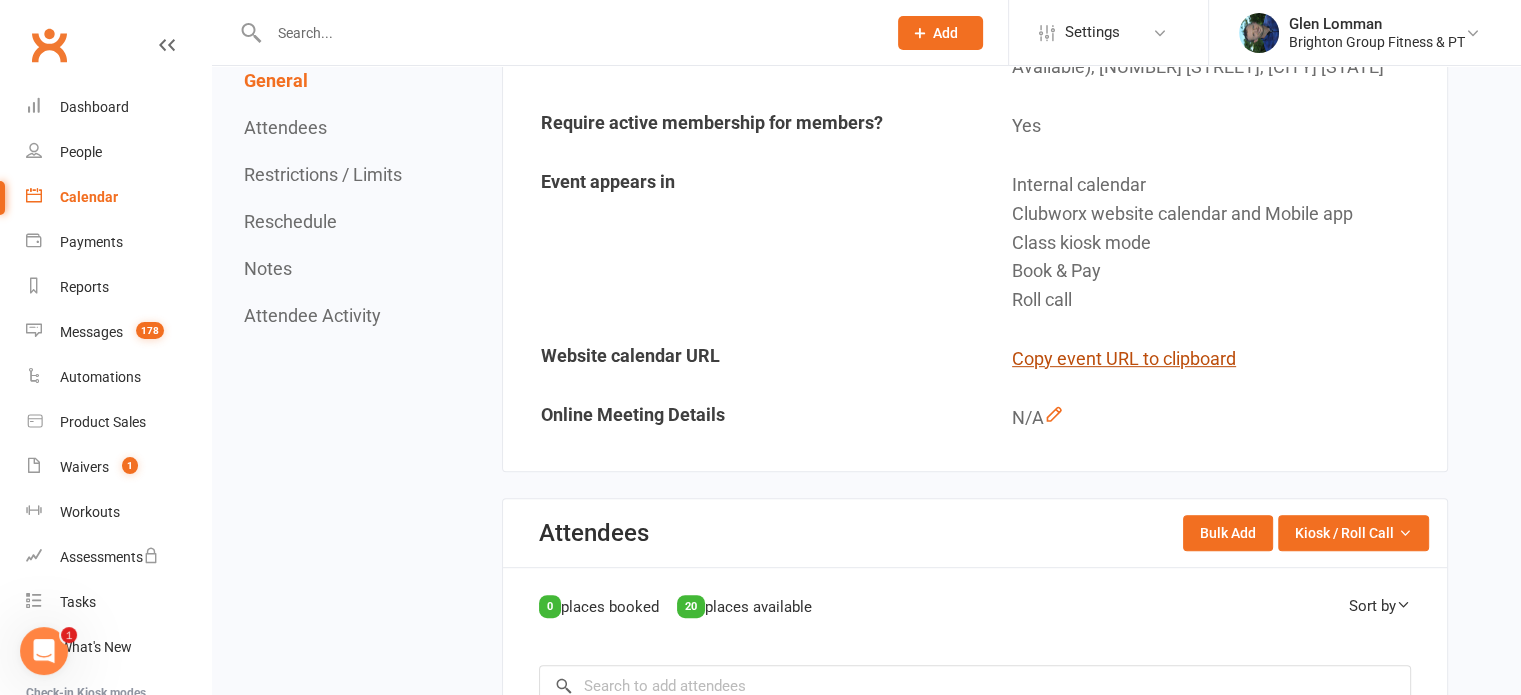 click on "Copy event URL to clipboard" at bounding box center (1124, 359) 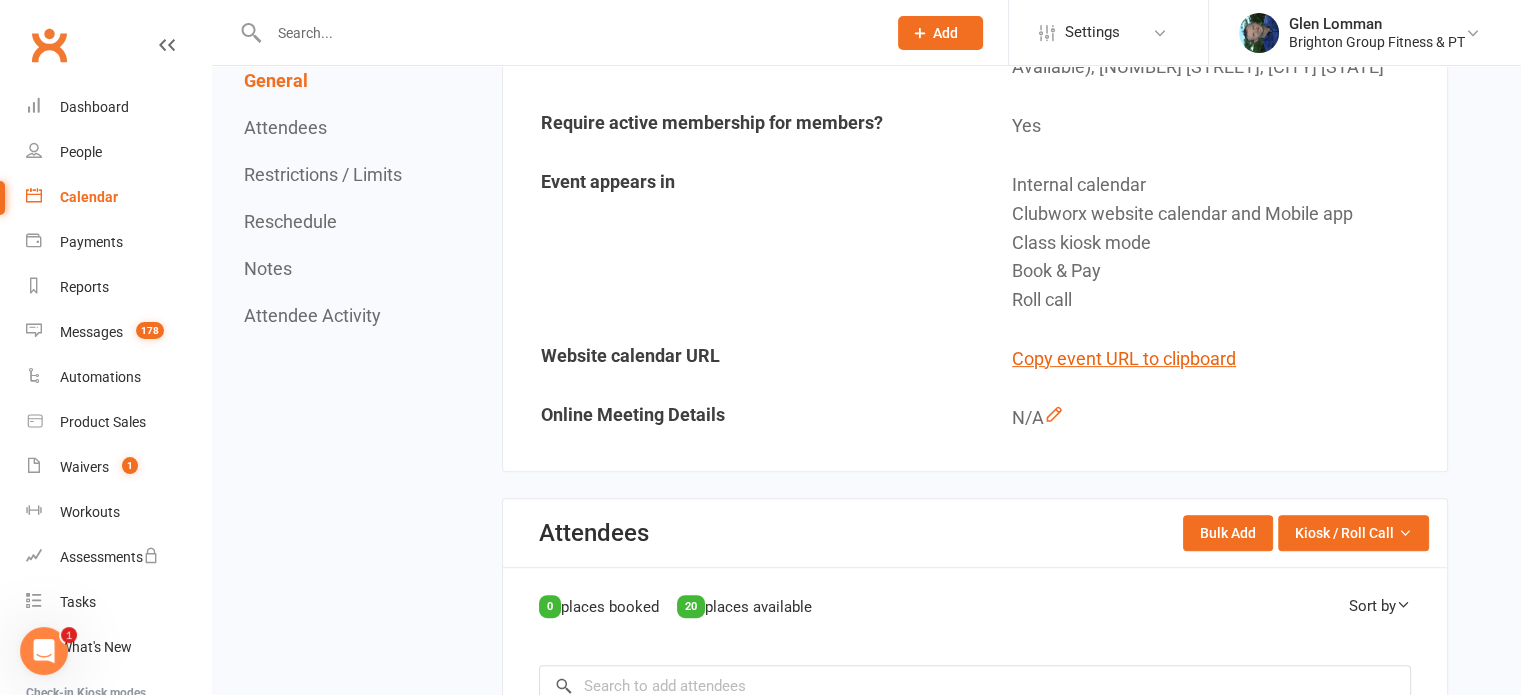 click on "Calendar" at bounding box center (89, 197) 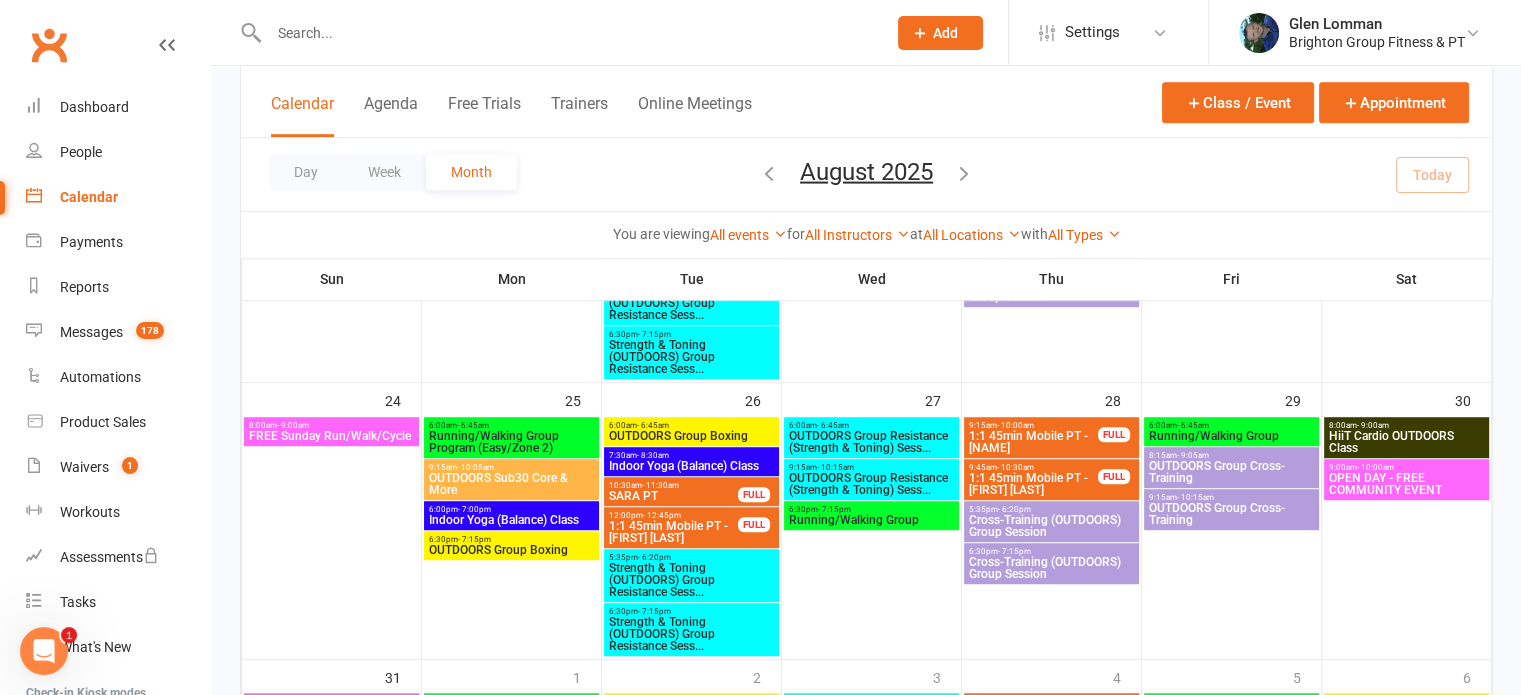 scroll, scrollTop: 1193, scrollLeft: 0, axis: vertical 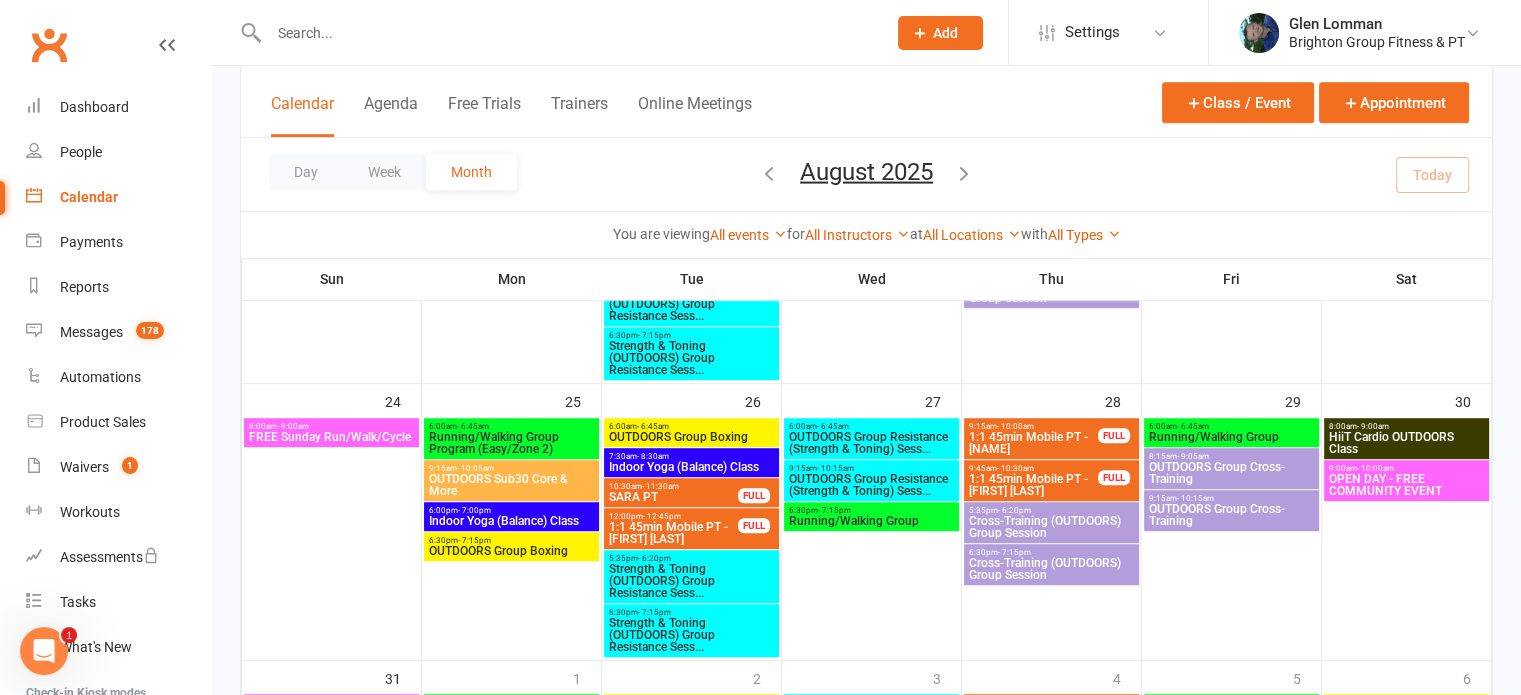 click on "Indoor Yoga (Balance) Class" at bounding box center (691, 467) 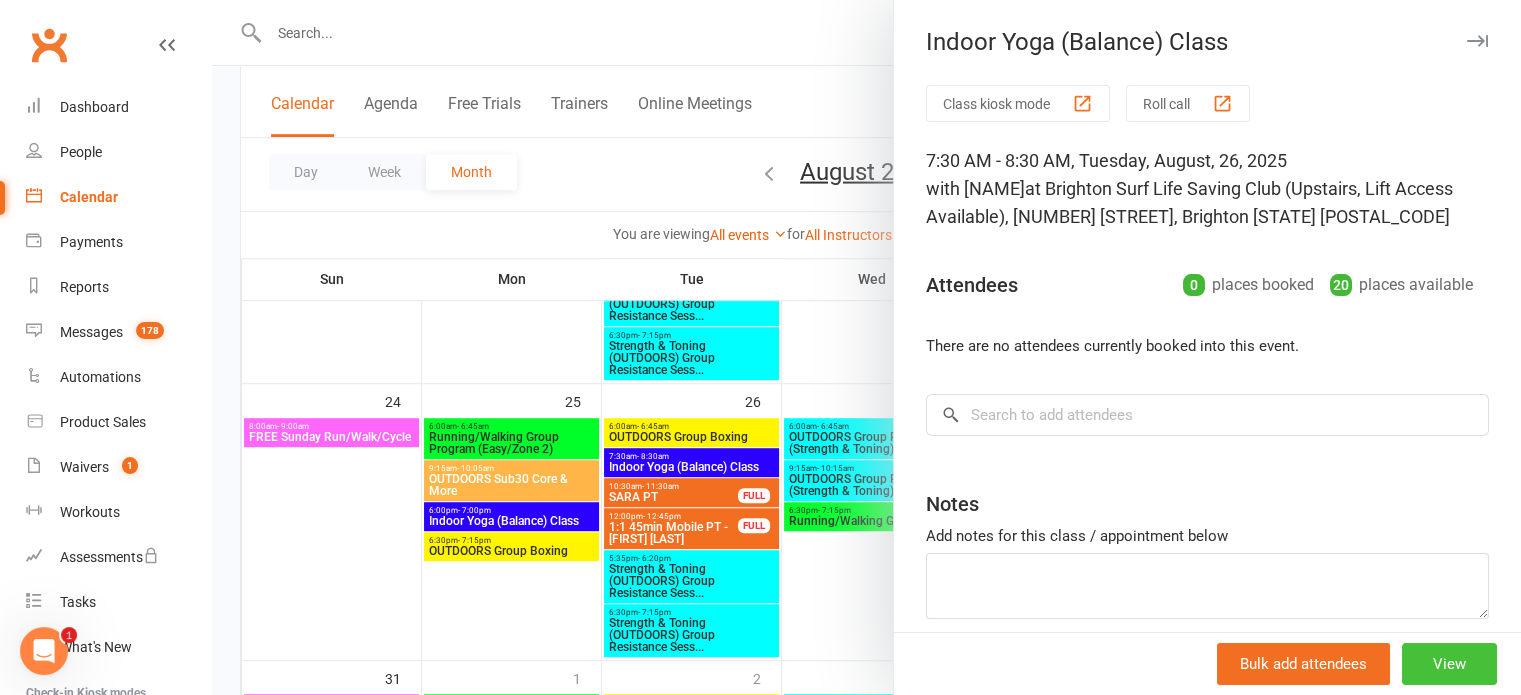 click on "View" at bounding box center [1449, 664] 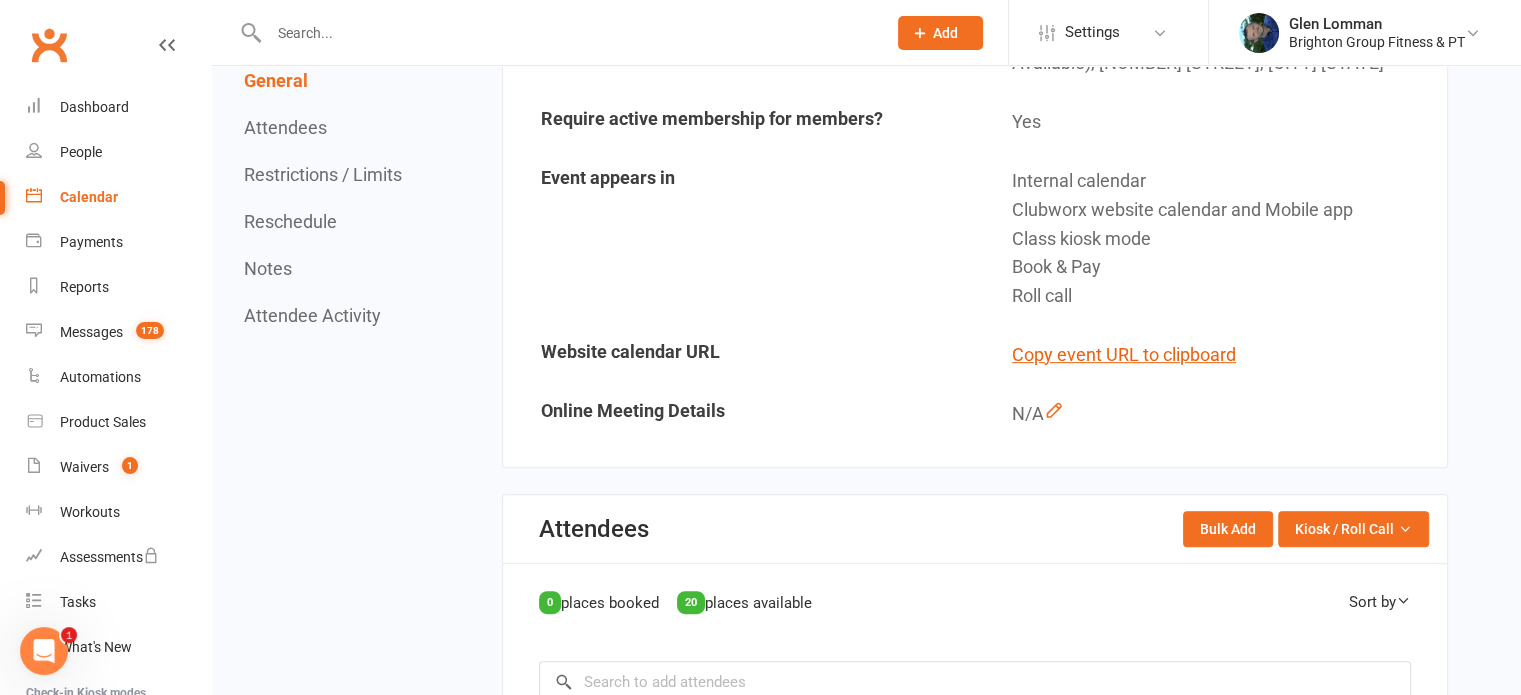 scroll, scrollTop: 872, scrollLeft: 0, axis: vertical 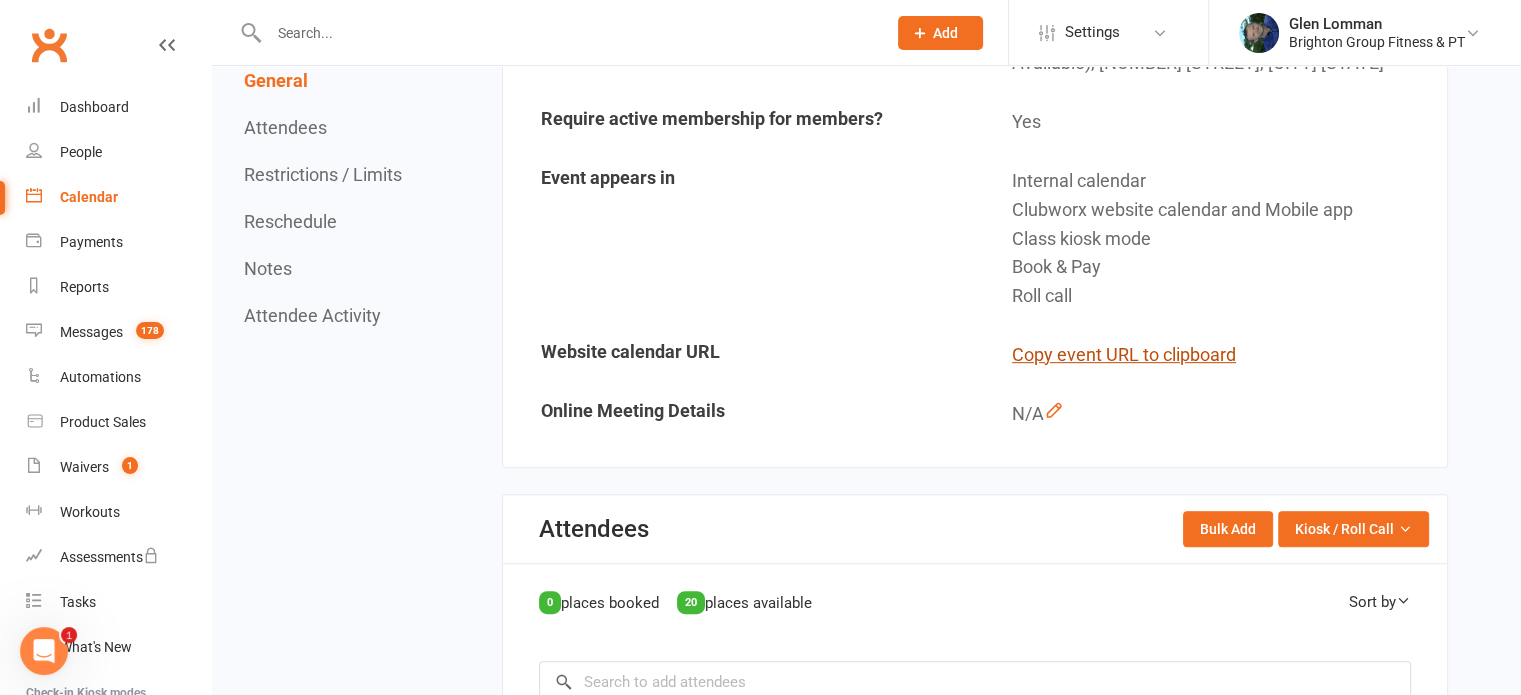 click on "Copy event URL to clipboard" at bounding box center (1124, 355) 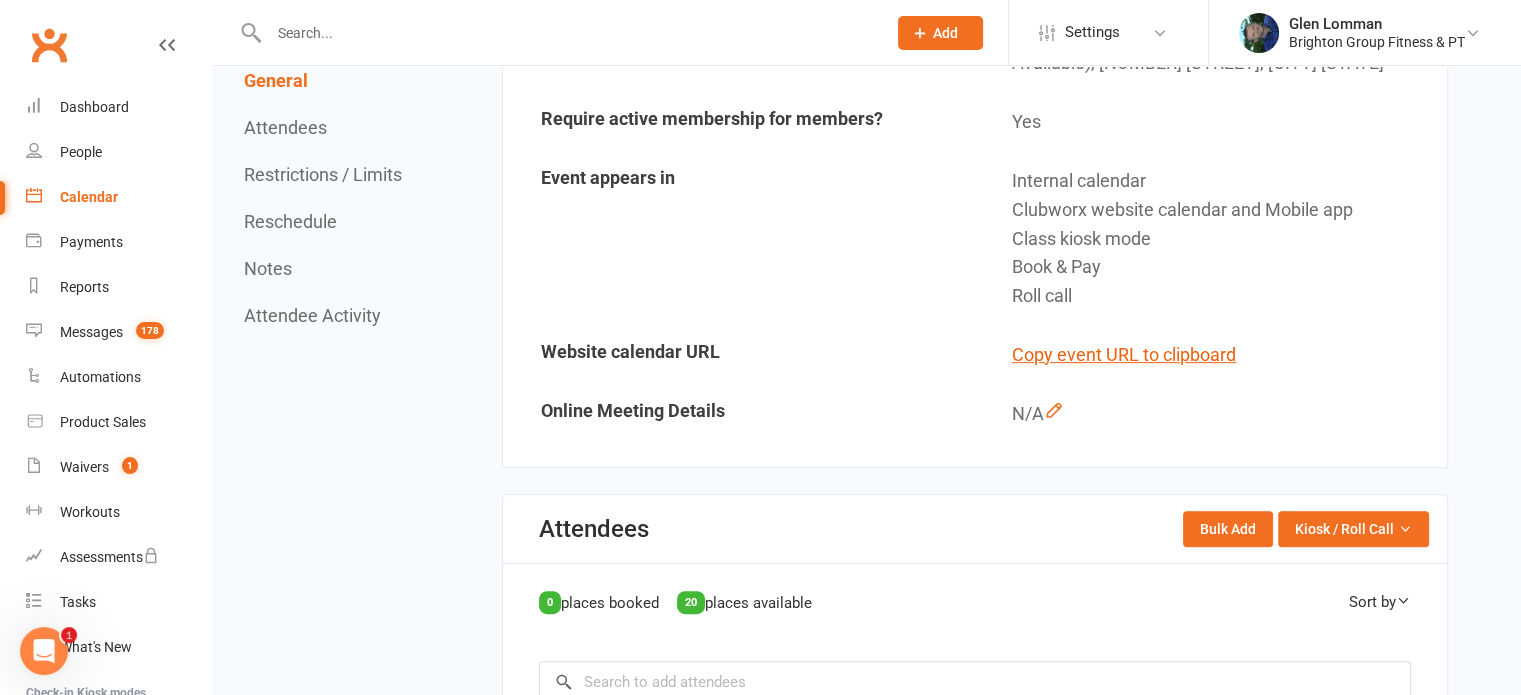 click on "Calendar" at bounding box center (118, 197) 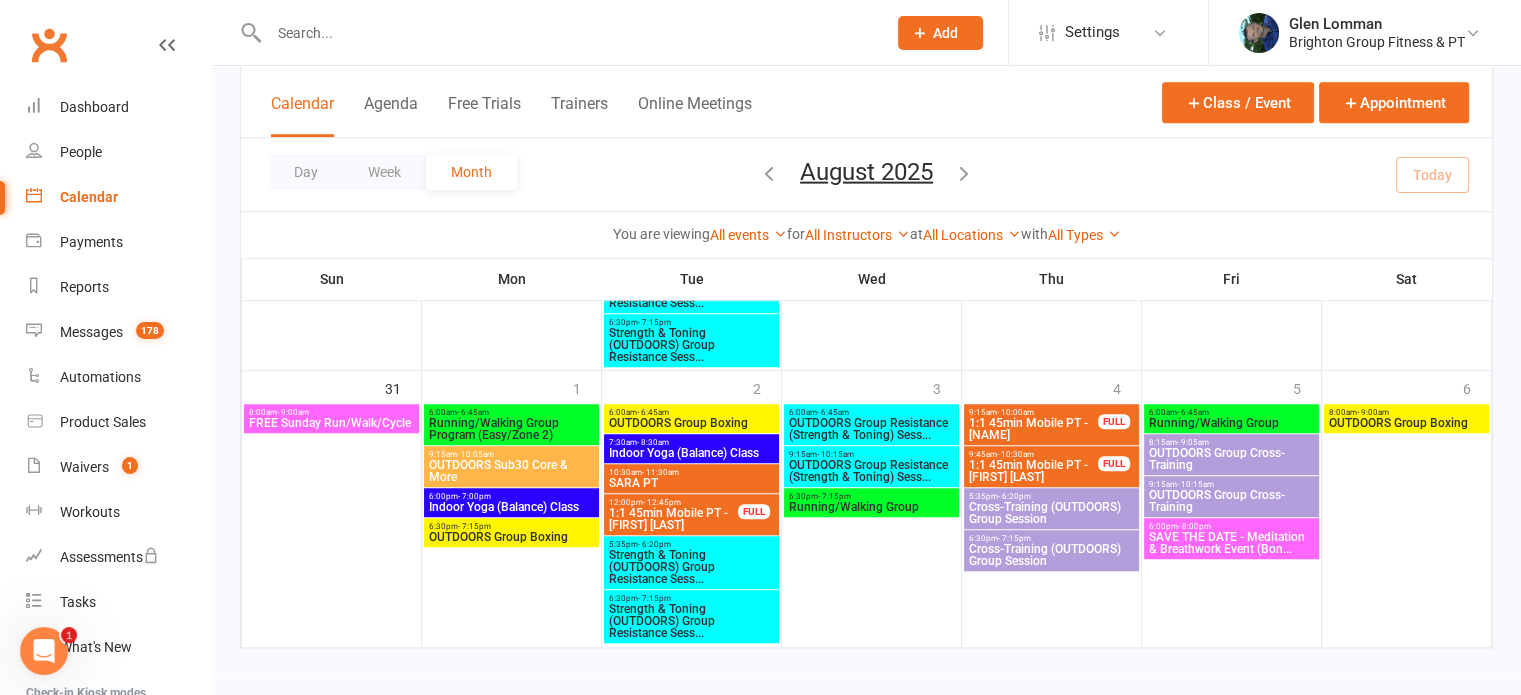 scroll, scrollTop: 1484, scrollLeft: 0, axis: vertical 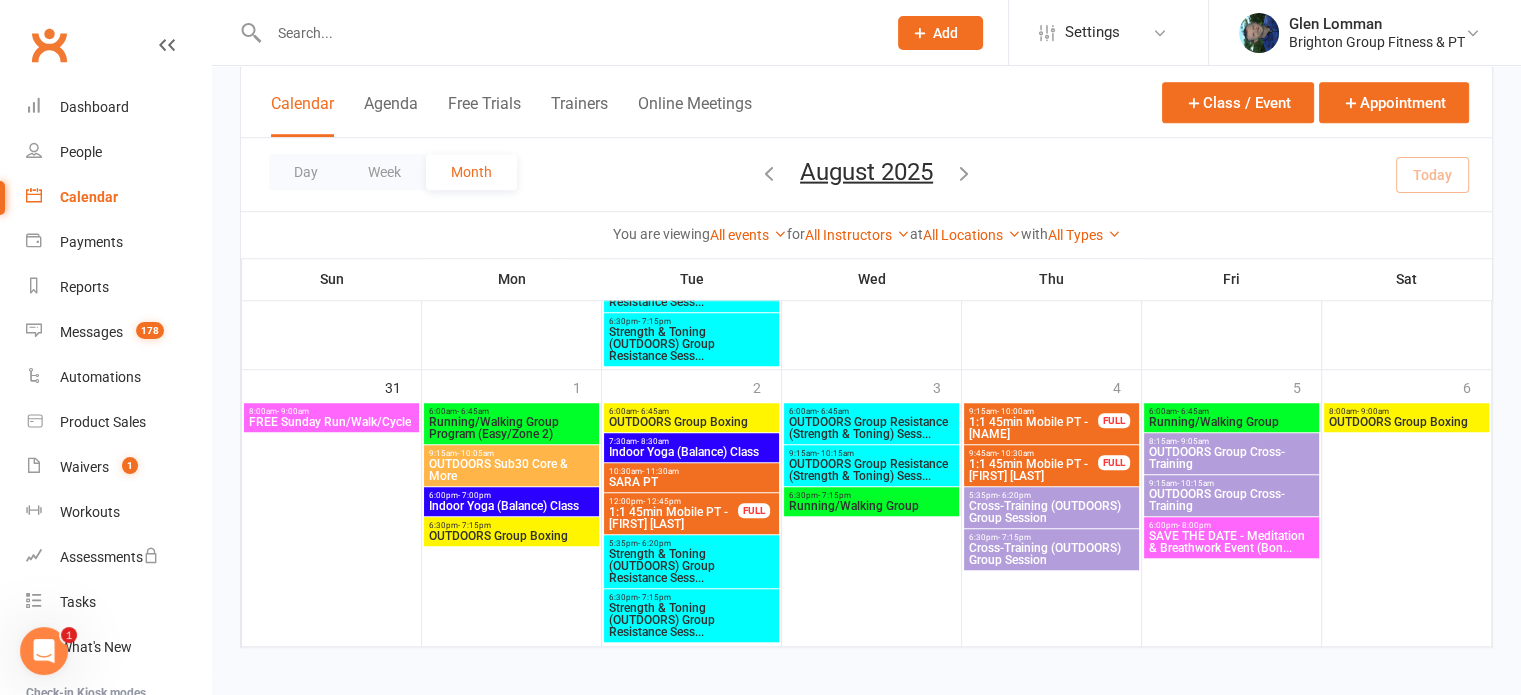 click on "7:30am  - 8:30am" at bounding box center (691, 441) 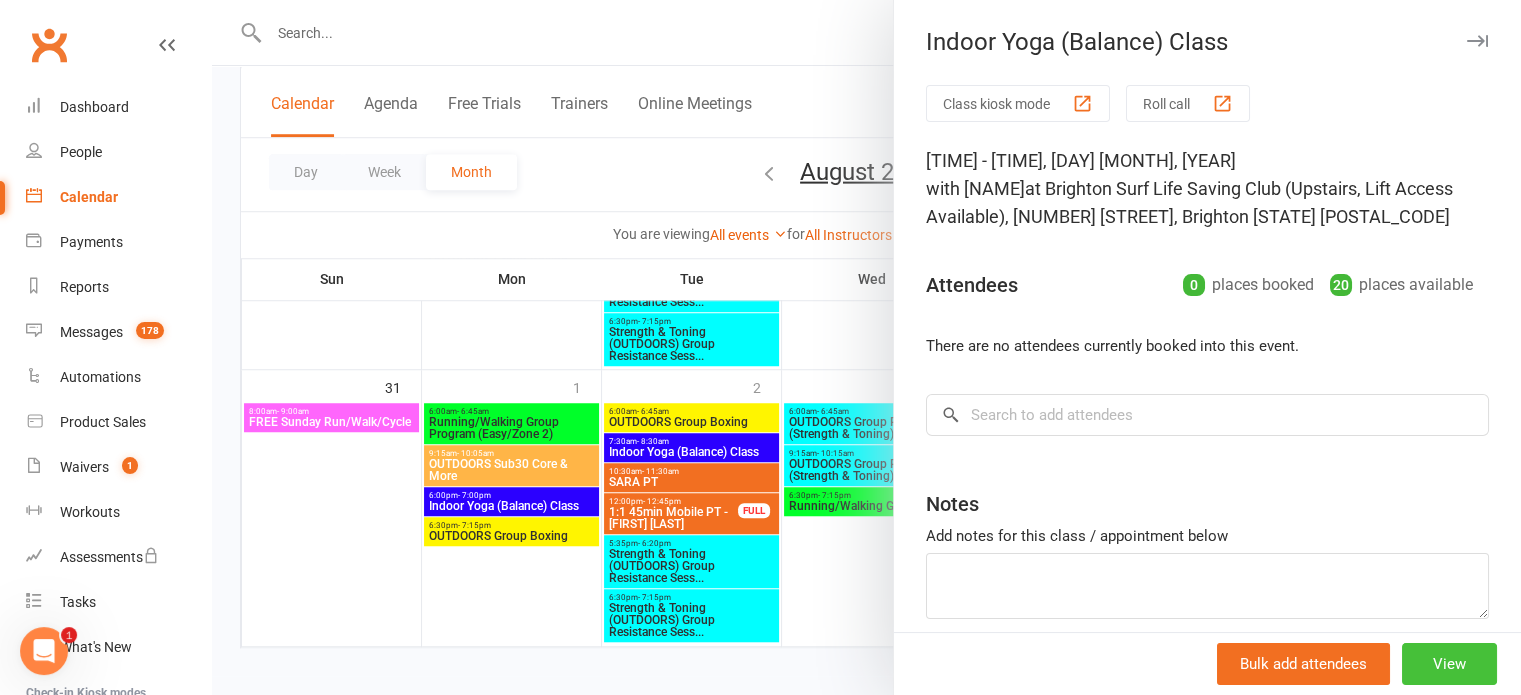 click on "View" at bounding box center [1449, 664] 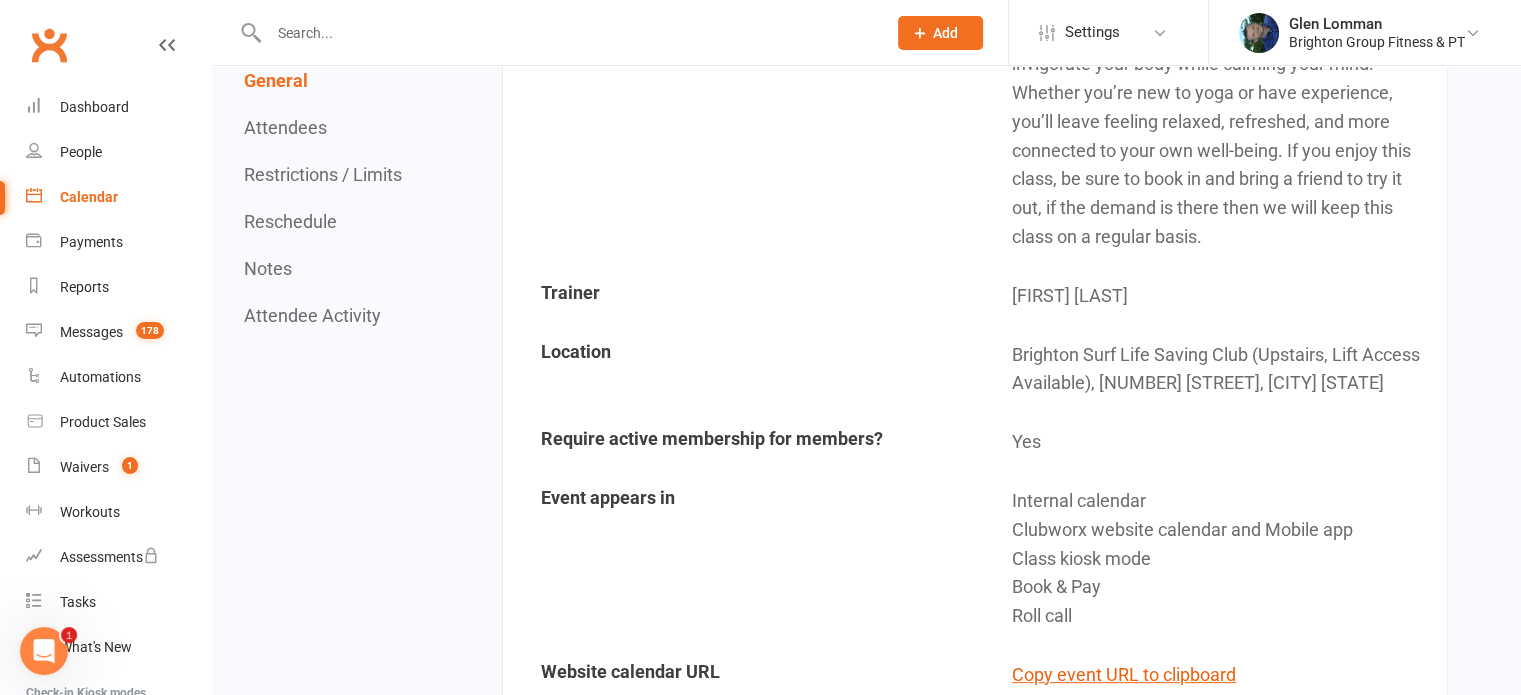 scroll, scrollTop: 556, scrollLeft: 0, axis: vertical 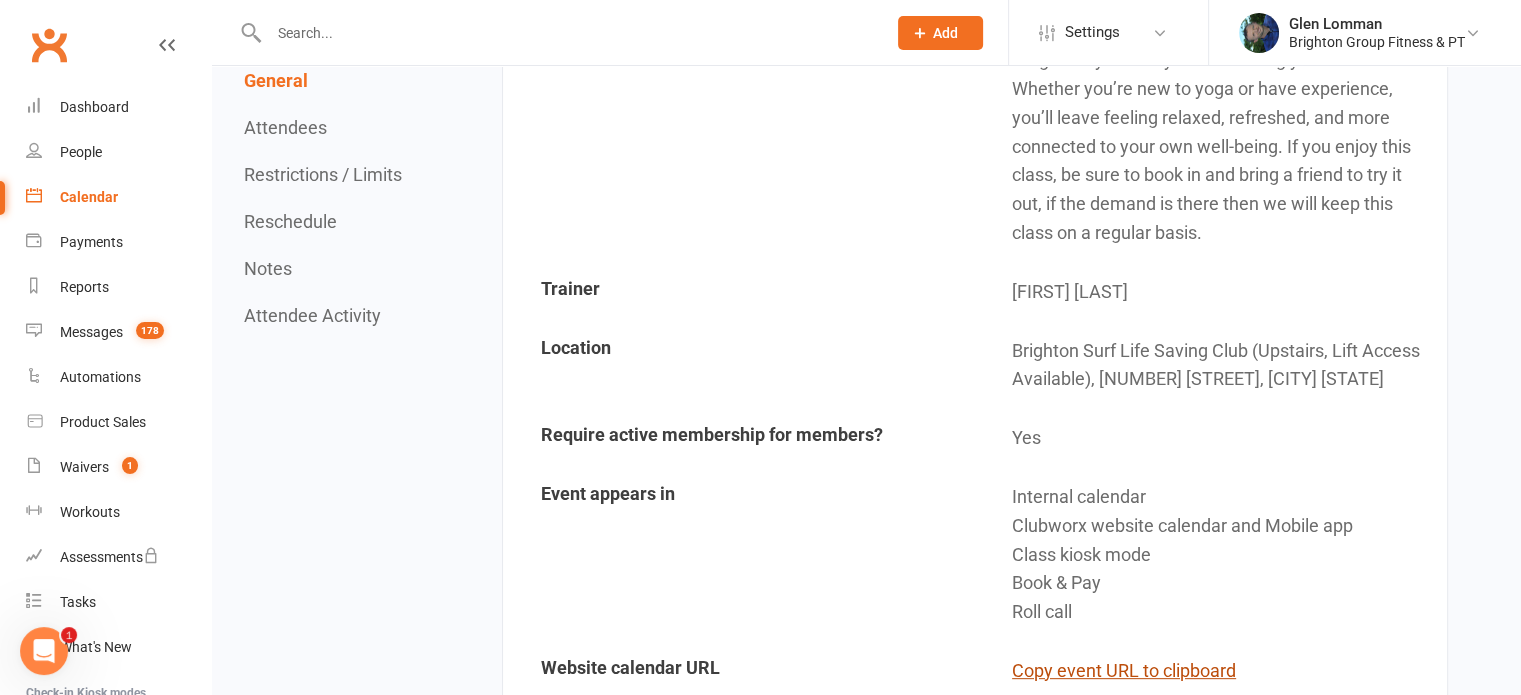 click on "Copy event URL to clipboard" at bounding box center [1124, 671] 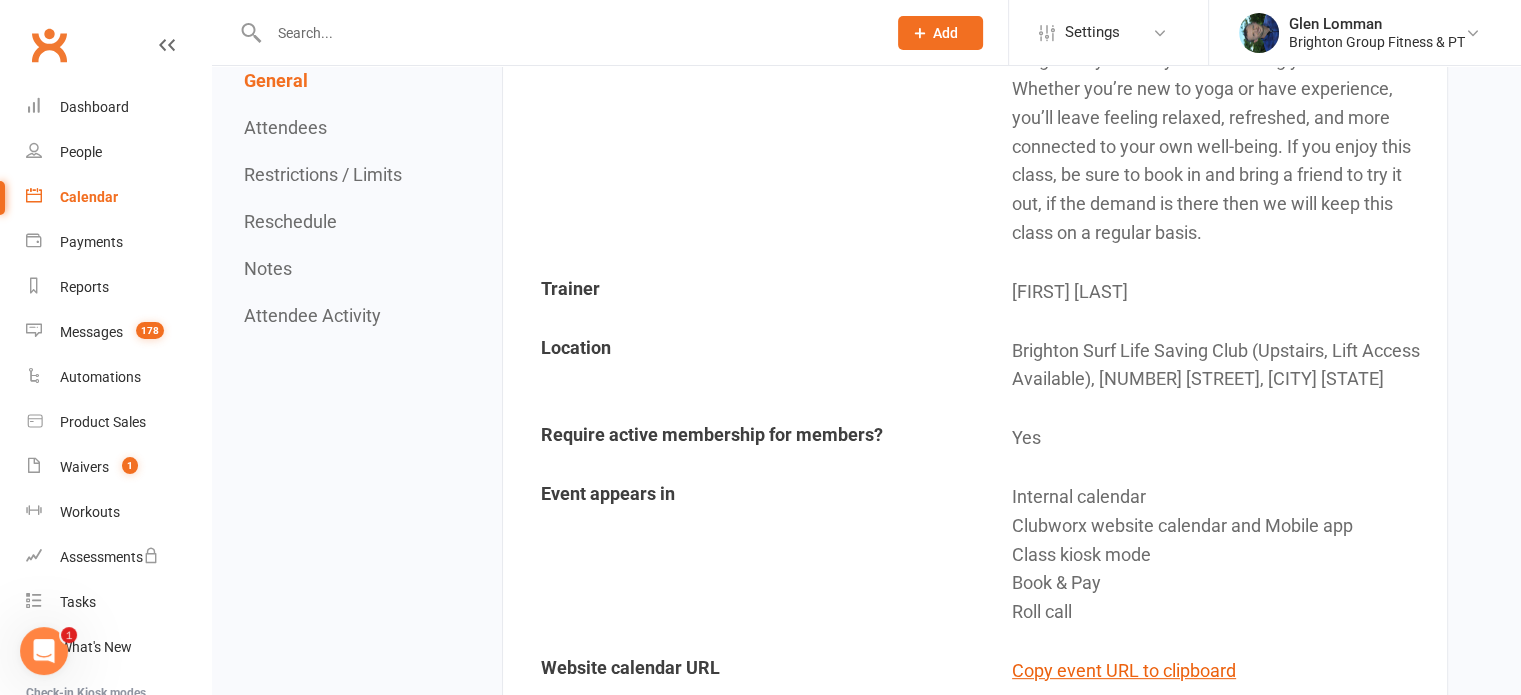 click on "Calendar" at bounding box center (89, 197) 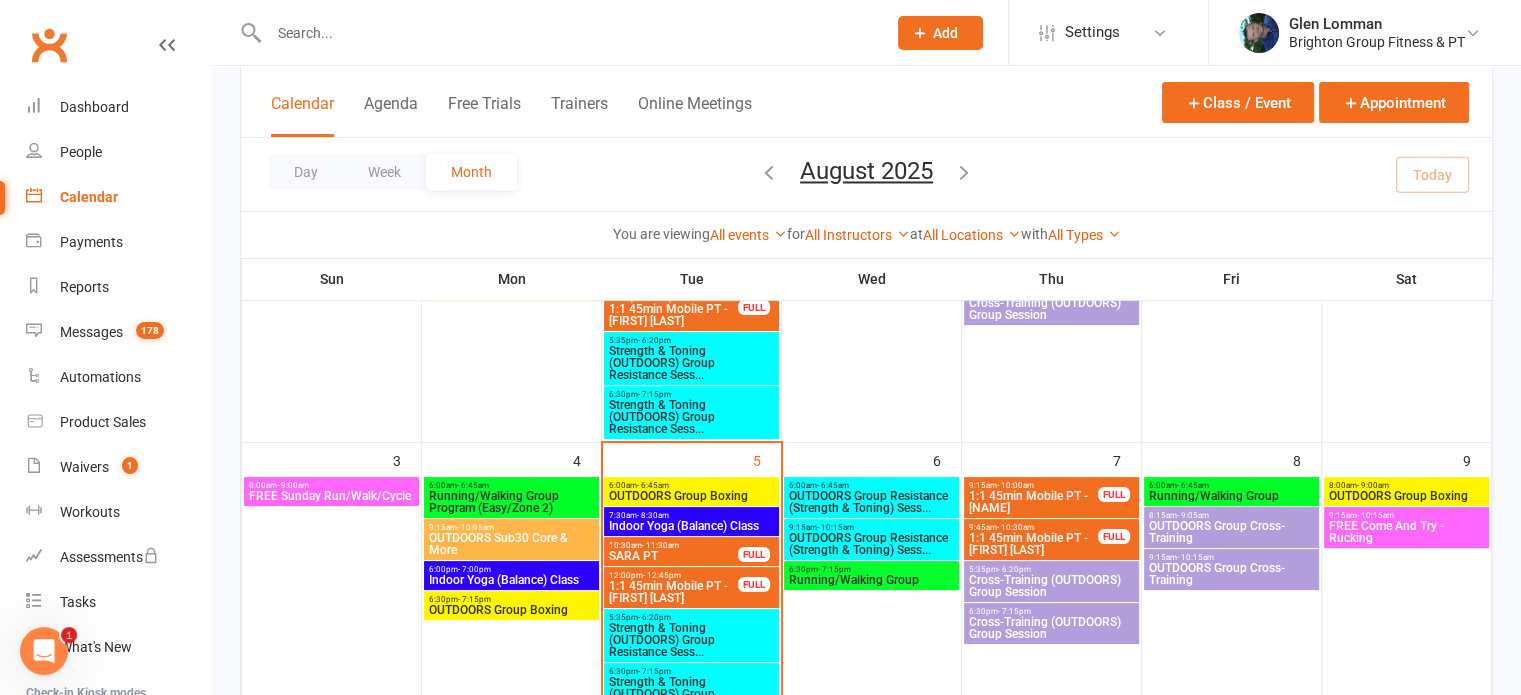 scroll, scrollTop: 300, scrollLeft: 0, axis: vertical 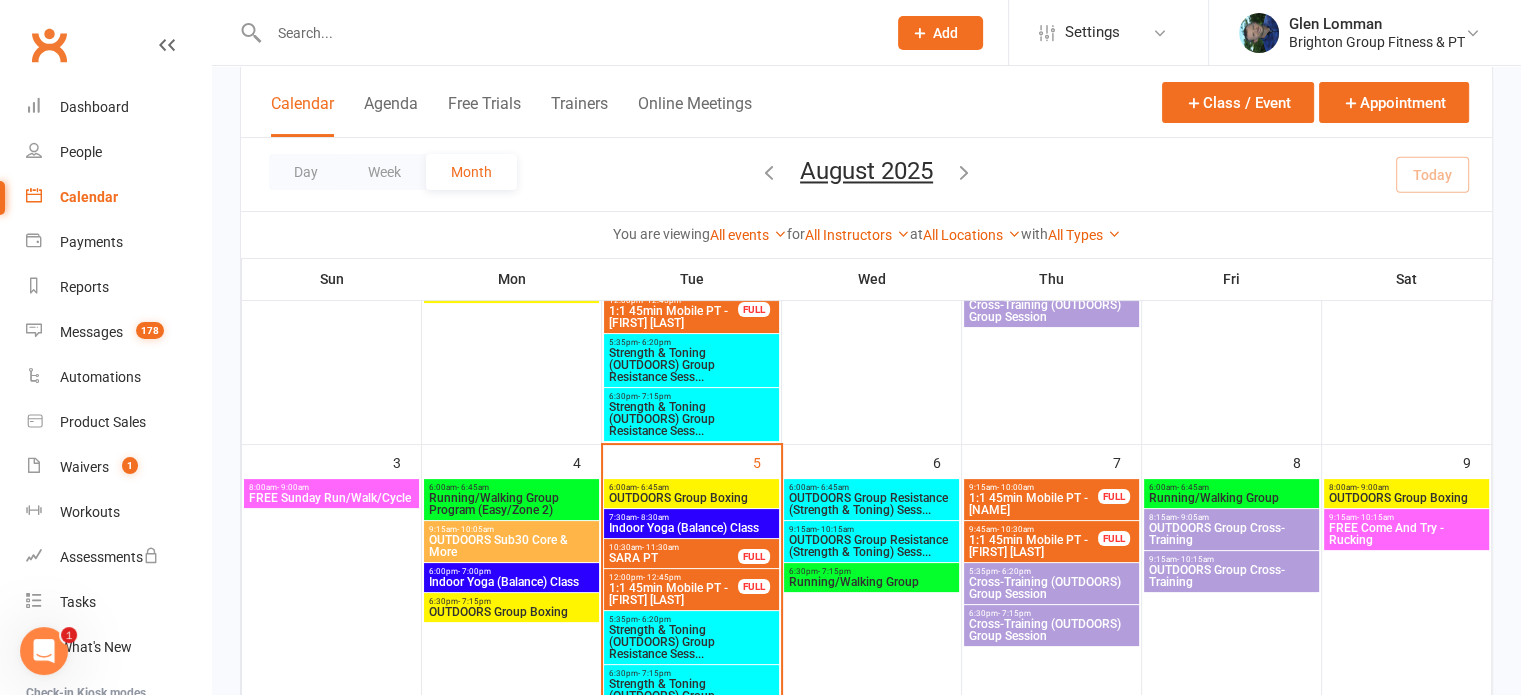 click on "FREE Come And Try - Rucking" at bounding box center (1407, 534) 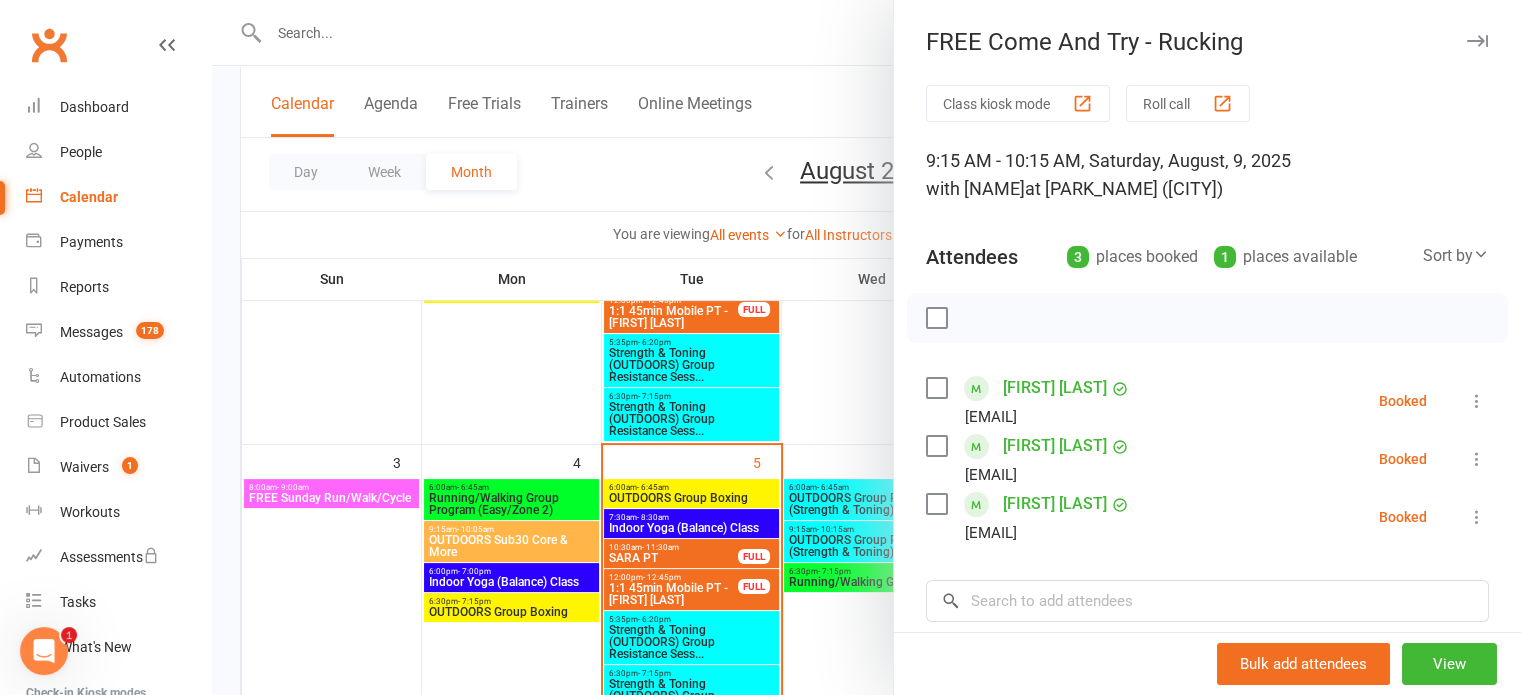 click at bounding box center (866, 347) 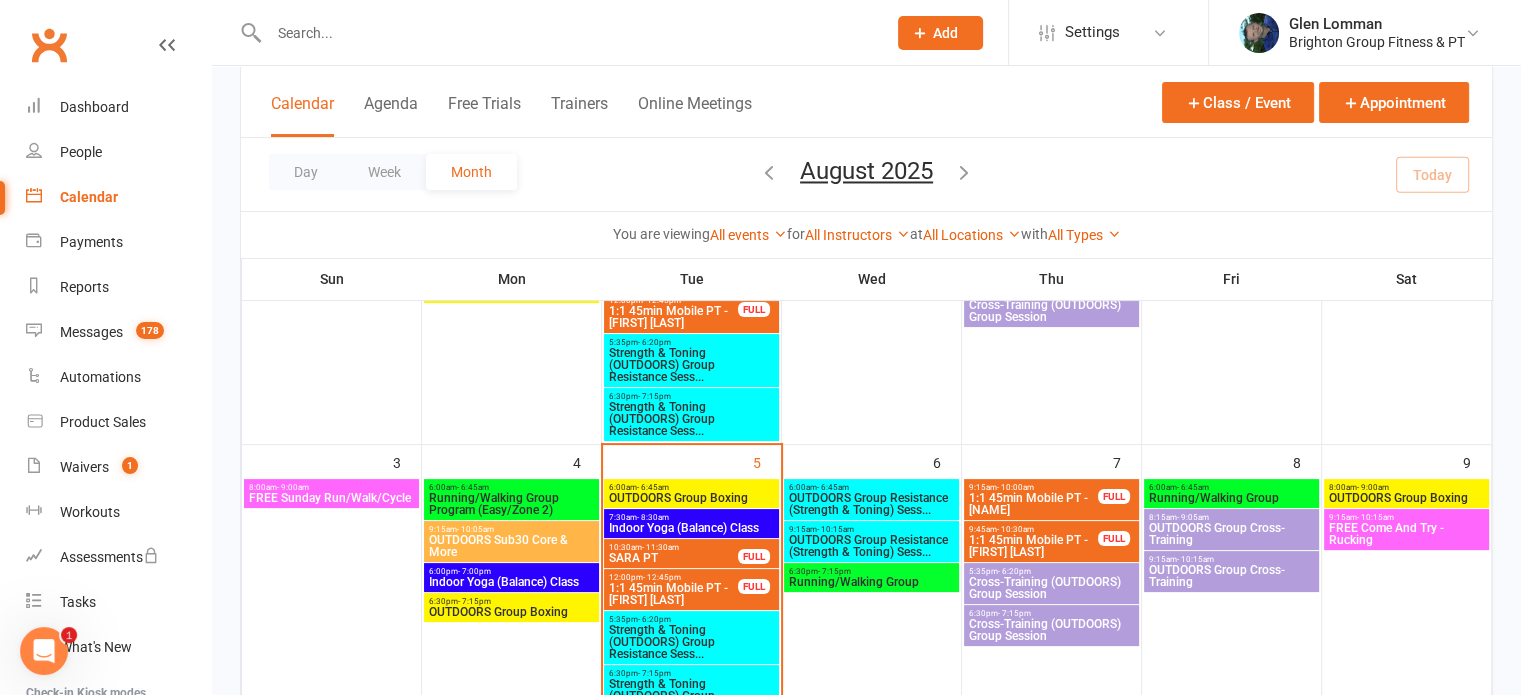 click on "FREE Come And Try - Rucking" at bounding box center (1407, 534) 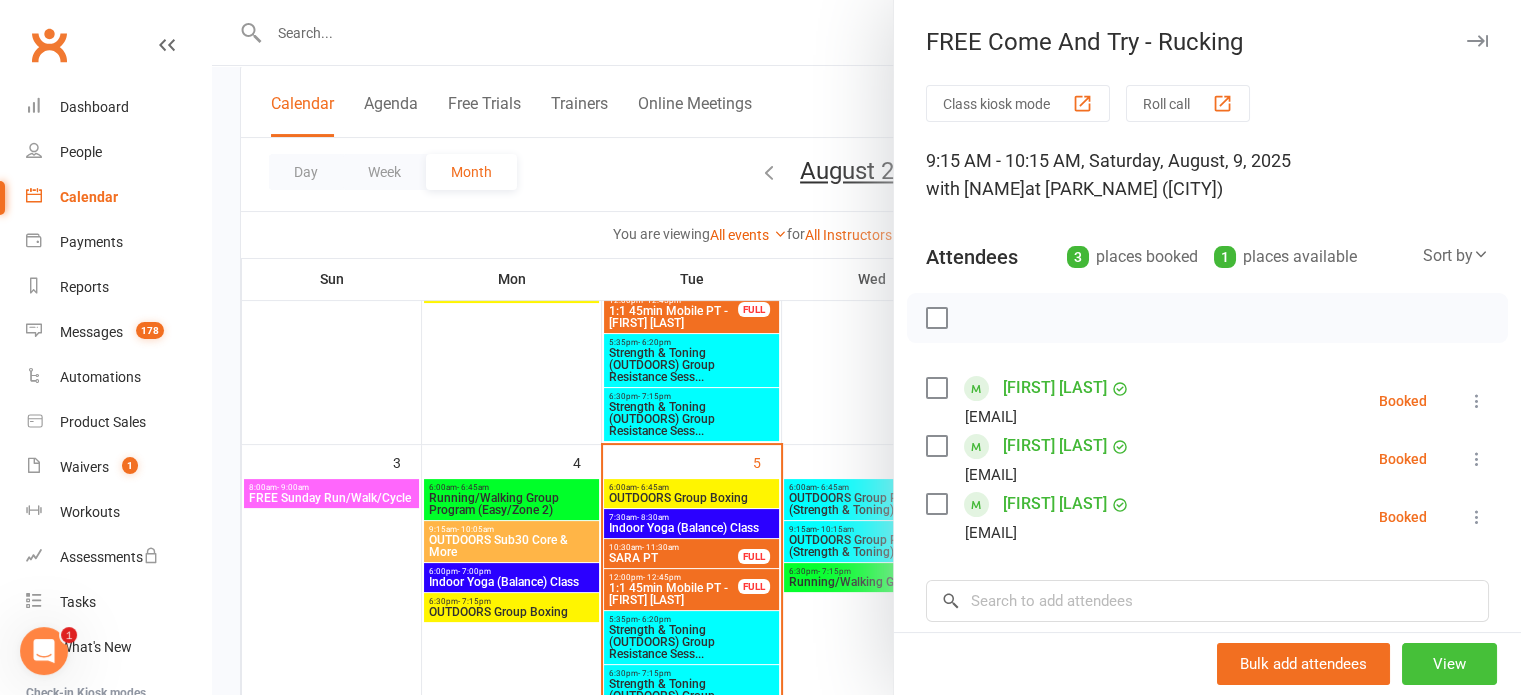 click on "View" at bounding box center [1449, 664] 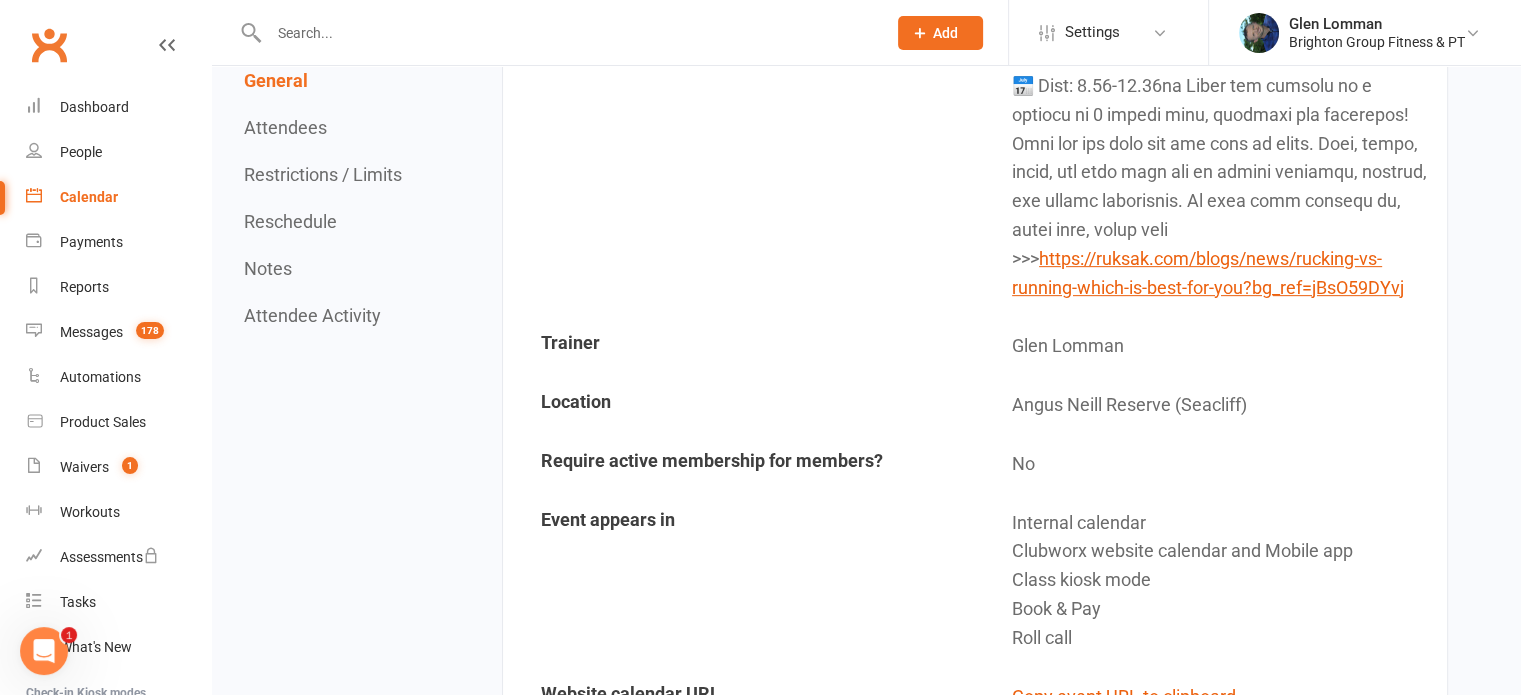 scroll, scrollTop: 1120, scrollLeft: 0, axis: vertical 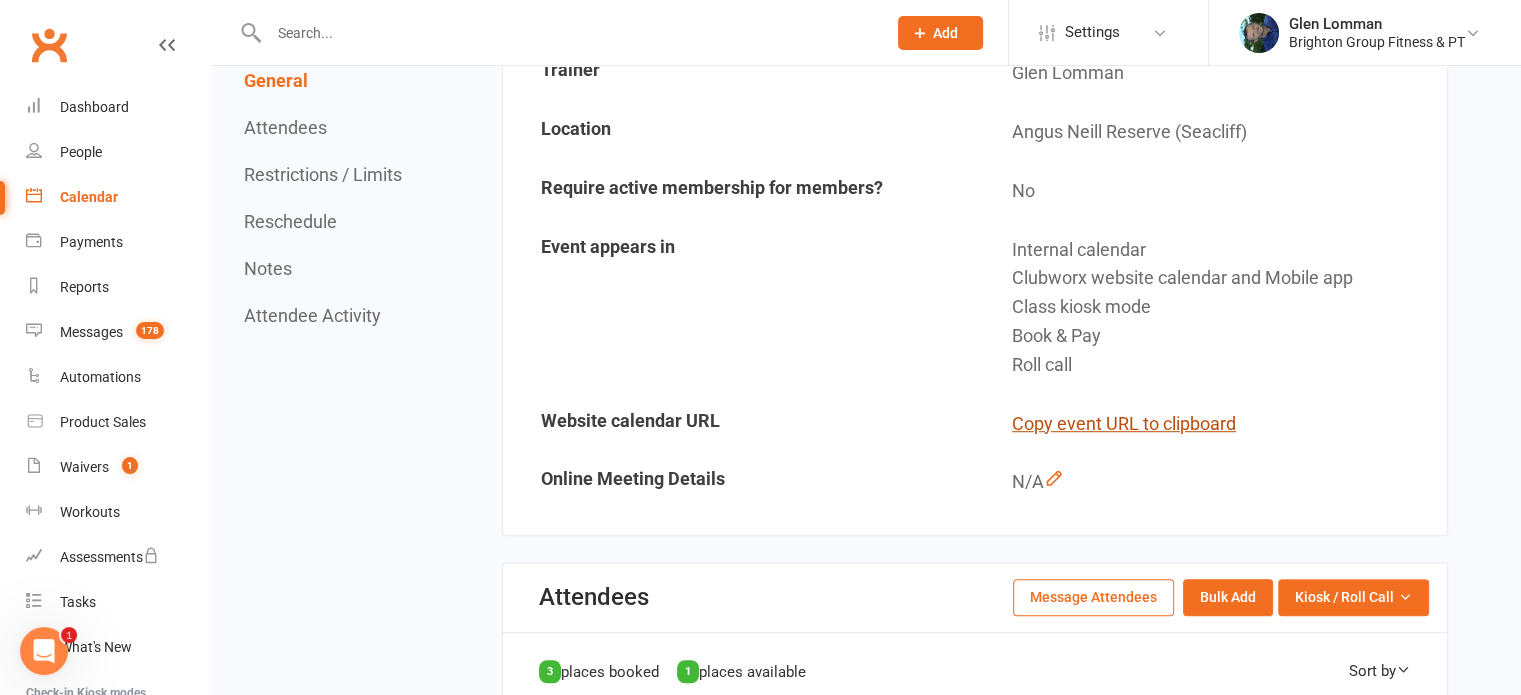 click on "Copy event URL to clipboard" at bounding box center [1124, 424] 